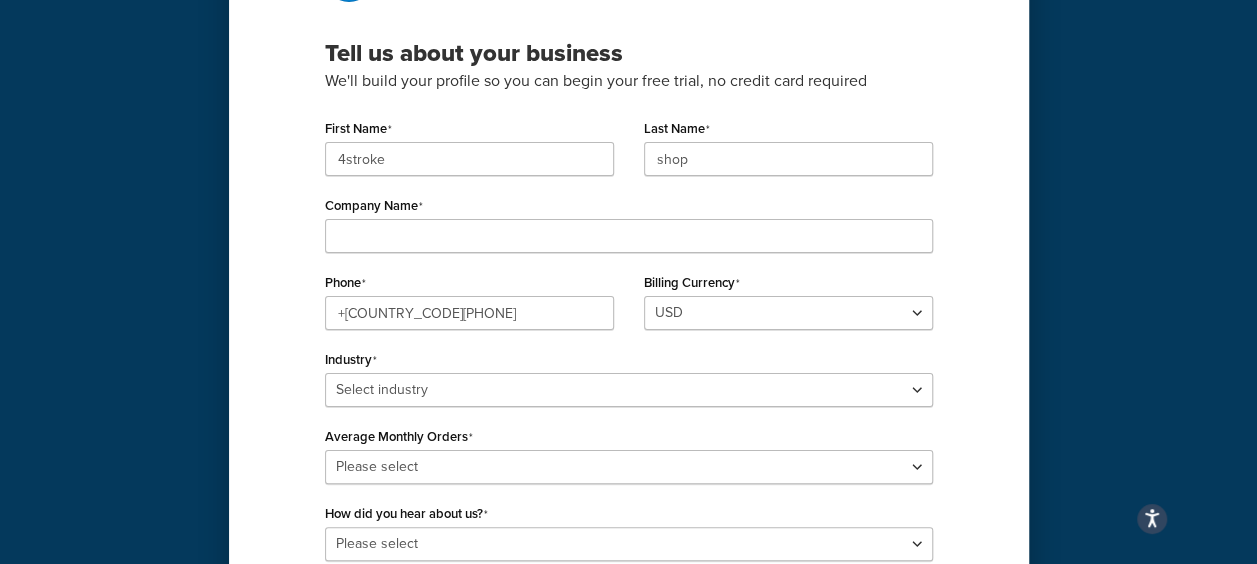scroll, scrollTop: 200, scrollLeft: 0, axis: vertical 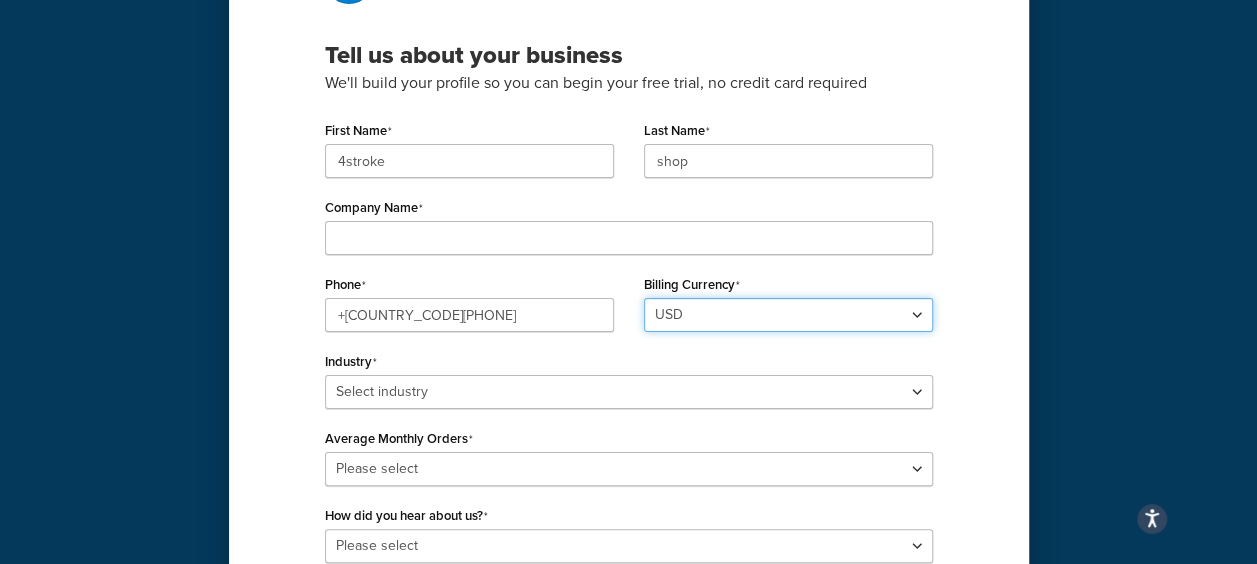 click on "USD" at bounding box center (788, 315) 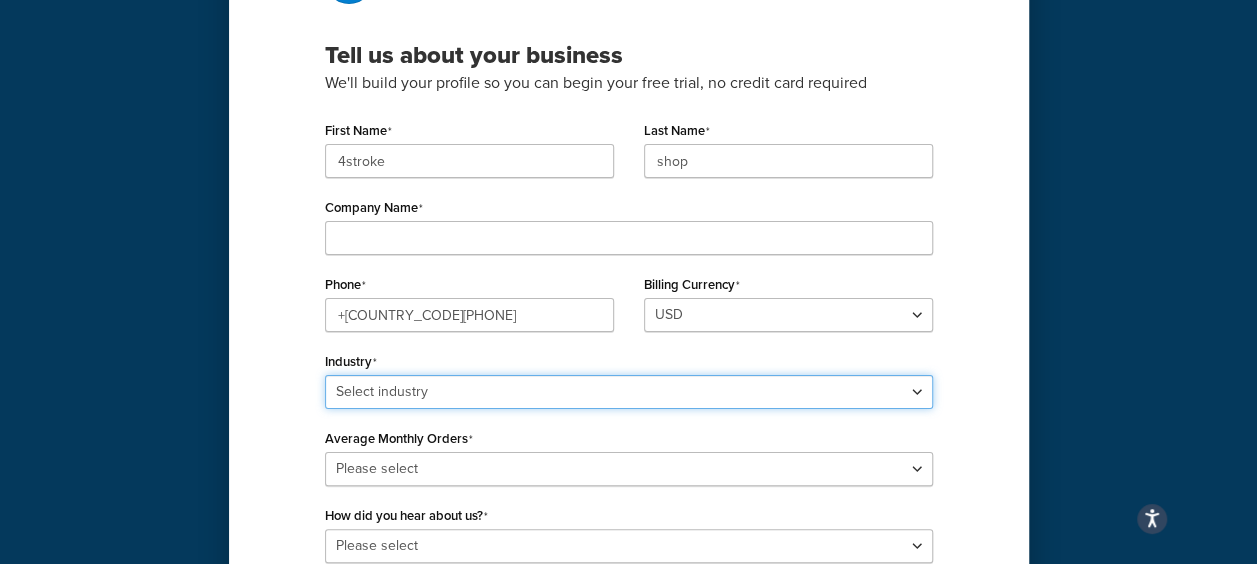 click on "Select industry  Automotive  Adult  Agriculture  Alcohol, Tobacco & CBD  Arts & Crafts  Baby  Books, Music & Entertainment  Business Equipment & Supplies  Chemical & Hazardous Materials  Computer & Electronics  Construction  Displays & Staging  Education  Fashion & Beauty  Food & Nutrition  Gym & Fitness  Home & Garden  Machinery & Manufacturing  Medical & Pharmacy  Pet Supplies & Live Animals  Restaurant & Catering Equipment  Sporting Goods & Recreation  Toys, Games, Hobbies & Party  Wholesale  Other" at bounding box center [629, 392] 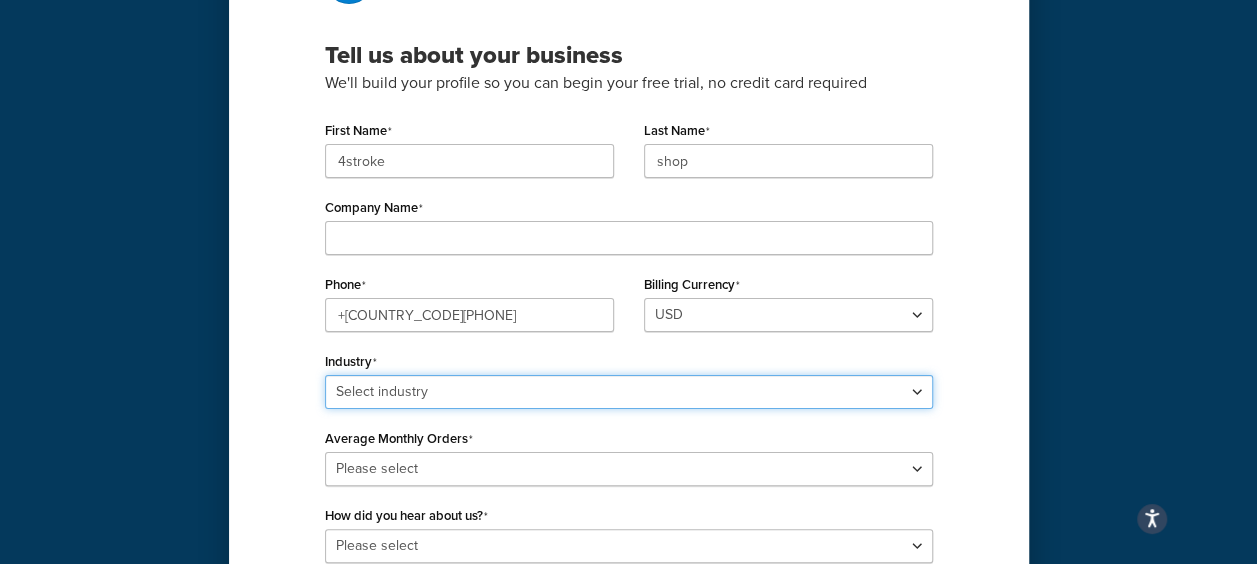 click on "Select industry  Automotive  Adult  Agriculture  Alcohol, Tobacco & CBD  Arts & Crafts  Baby  Books, Music & Entertainment  Business Equipment & Supplies  Chemical & Hazardous Materials  Computer & Electronics  Construction  Displays & Staging  Education  Fashion & Beauty  Food & Nutrition  Gym & Fitness  Home & Garden  Machinery & Manufacturing  Medical & Pharmacy  Pet Supplies & Live Animals  Restaurant & Catering Equipment  Sporting Goods & Recreation  Toys, Games, Hobbies & Party  Wholesale  Other" at bounding box center (629, 392) 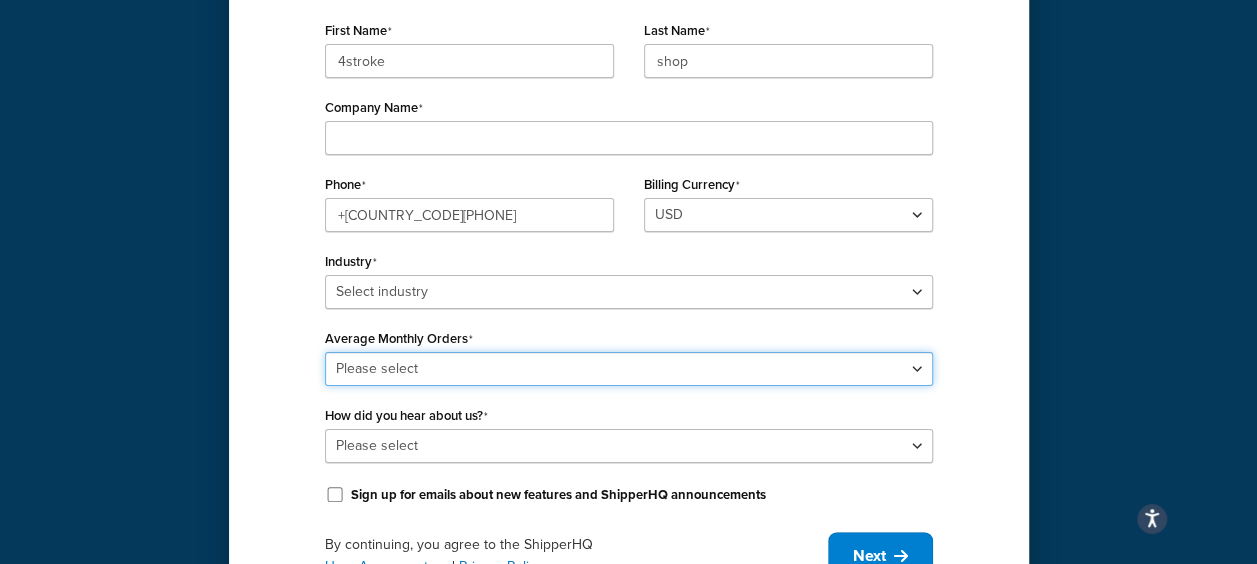 click on "Average Monthly Orders   Please select  0-500  501-1,000  1,001-10,000  10,001-20,000  Over 20,000" at bounding box center (629, 355) 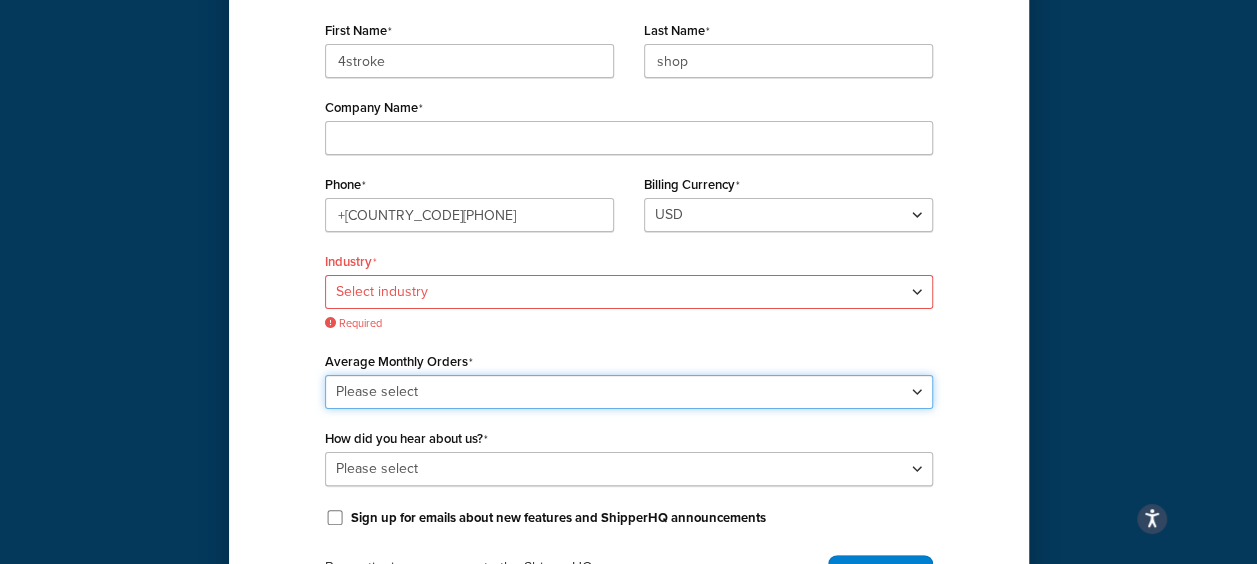 click on "Please select  0-500  501-1,000  1,001-10,000  10,001-20,000  Over 20,000" at bounding box center (629, 392) 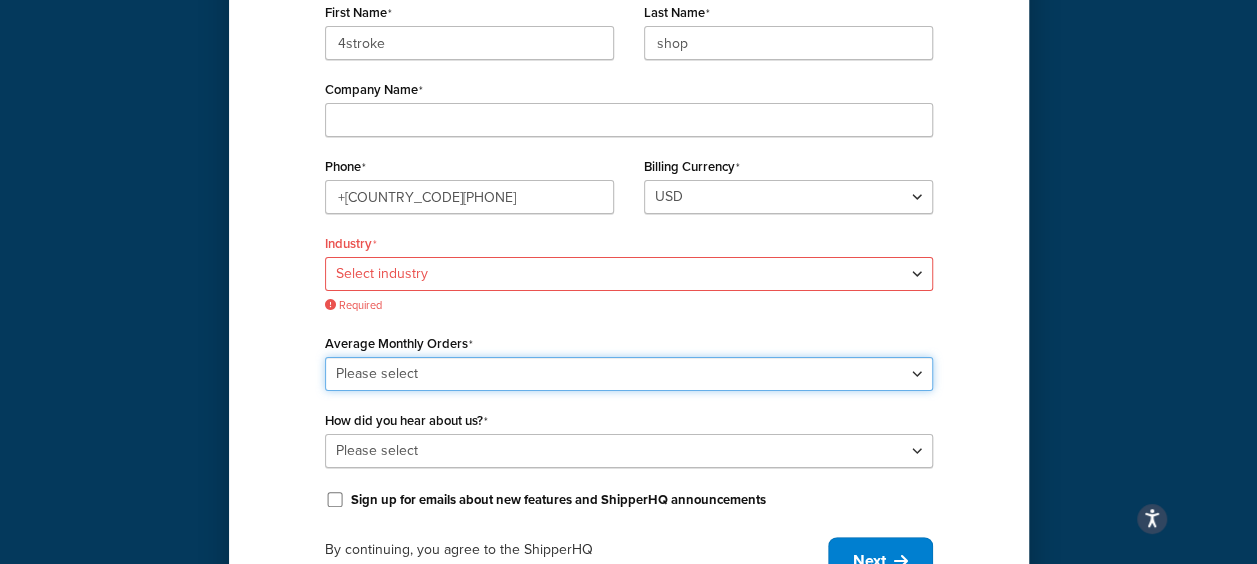 scroll, scrollTop: 200, scrollLeft: 0, axis: vertical 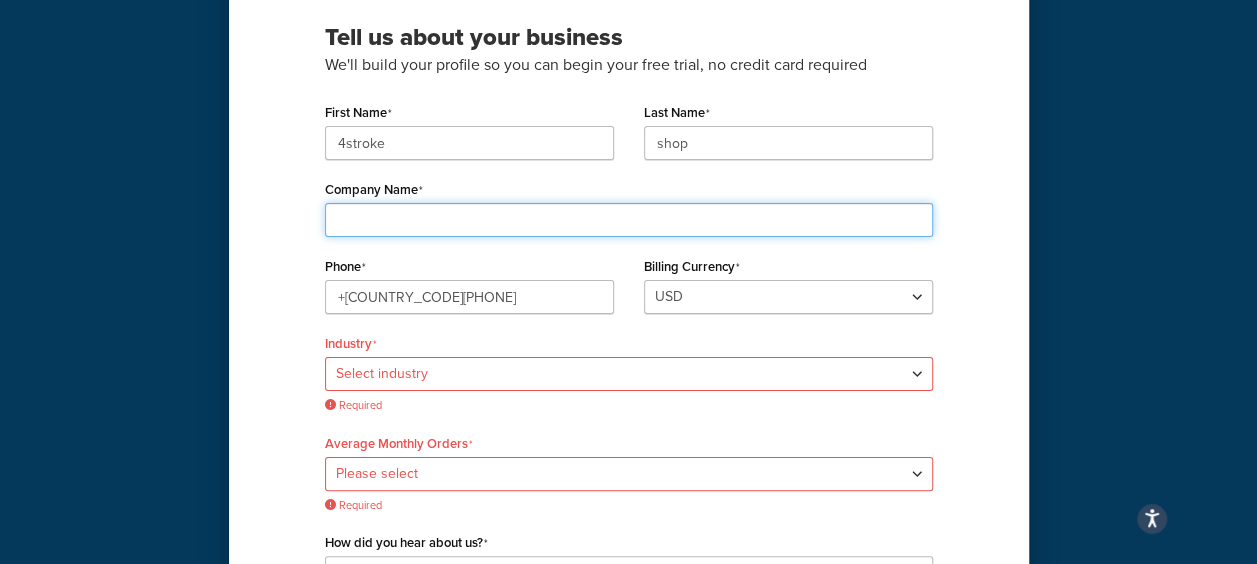 click on "Company Name" at bounding box center (629, 220) 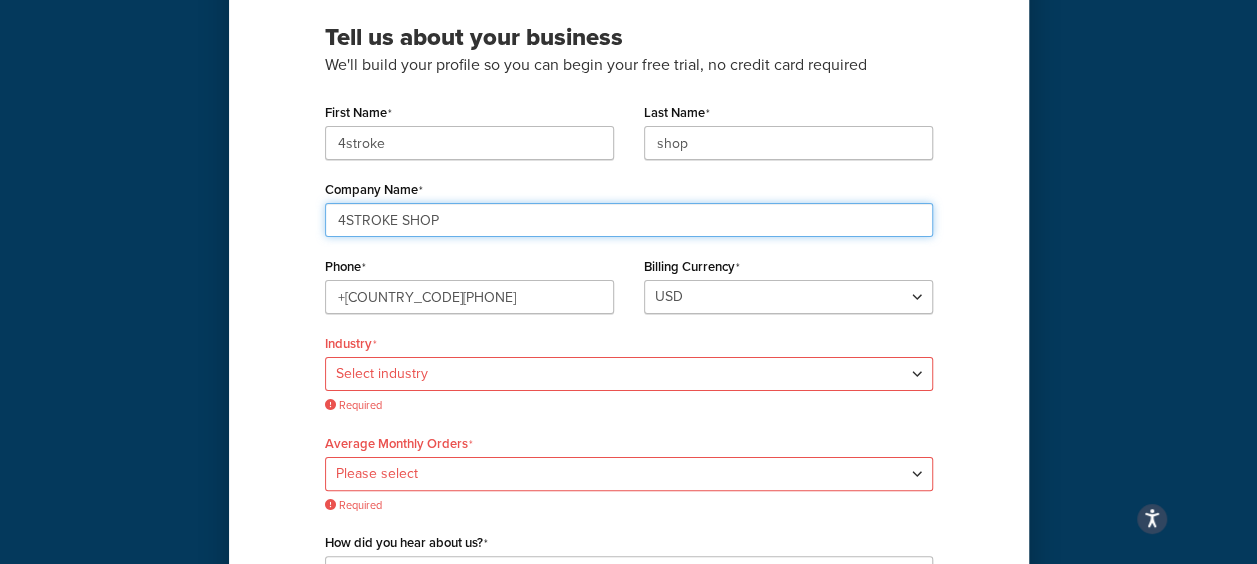 type on "4STROKE SHOP" 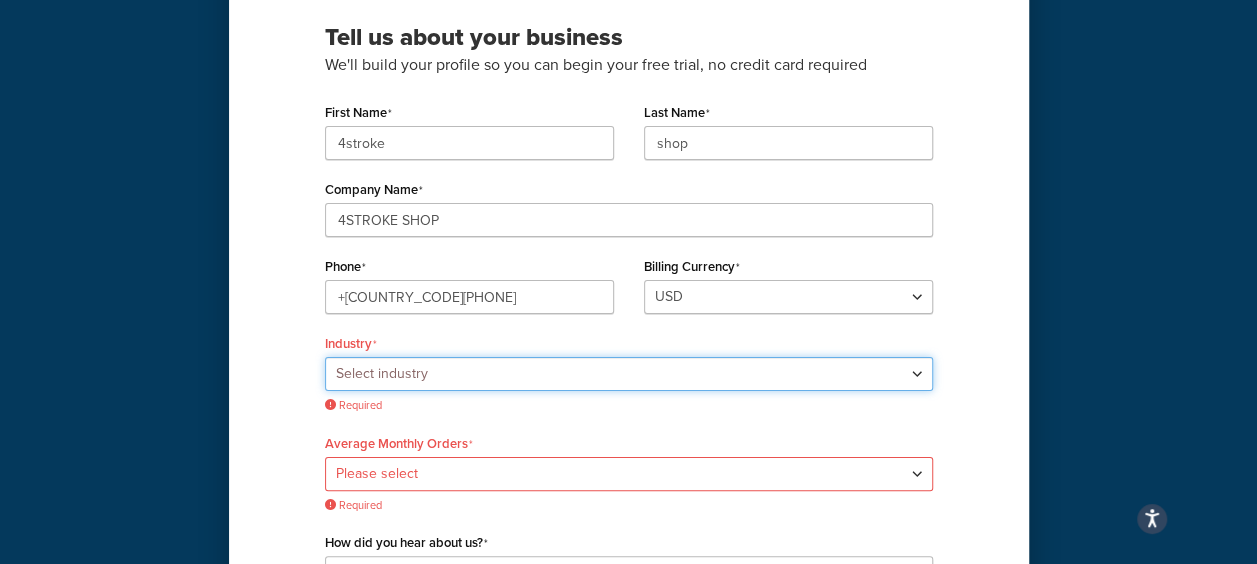 click on "Select industry  Automotive  Adult  Agriculture  Alcohol, Tobacco & CBD  Arts & Crafts  Baby  Books, Music & Entertainment  Business Equipment & Supplies  Chemical & Hazardous Materials  Computer & Electronics  Construction  Displays & Staging  Education  Fashion & Beauty  Food & Nutrition  Gym & Fitness  Home & Garden  Machinery & Manufacturing  Medical & Pharmacy  Pet Supplies & Live Animals  Restaurant & Catering Equipment  Sporting Goods & Recreation  Toys, Games, Hobbies & Party  Wholesale  Other" at bounding box center [629, 374] 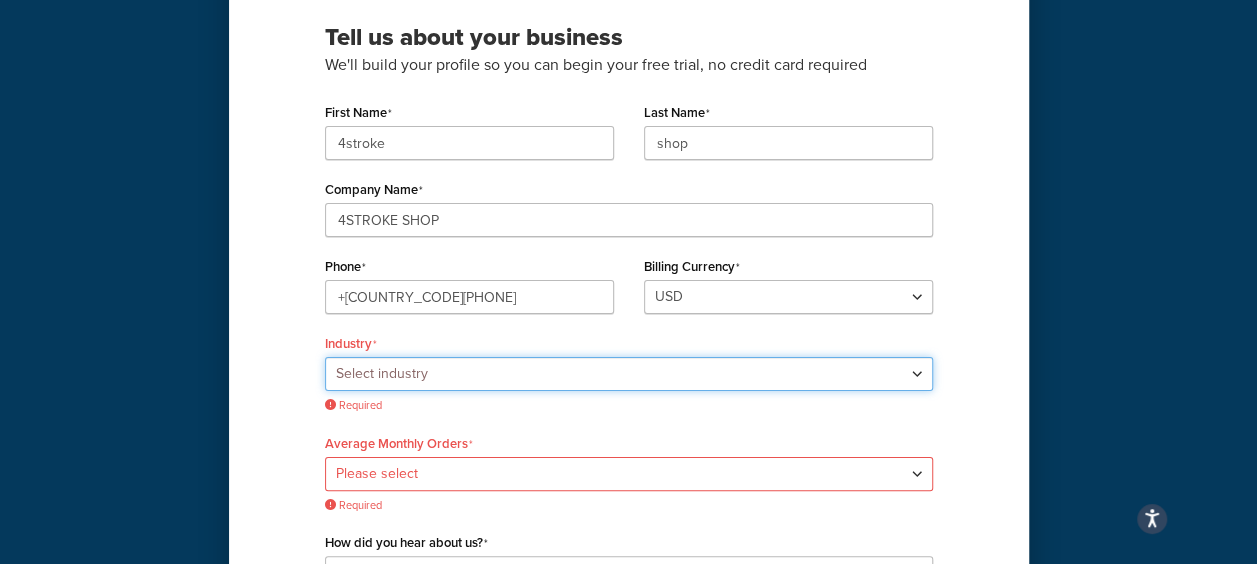 click on "Select industry  Automotive  Adult  Agriculture  Alcohol, Tobacco & CBD  Arts & Crafts  Baby  Books, Music & Entertainment  Business Equipment & Supplies  Chemical & Hazardous Materials  Computer & Electronics  Construction  Displays & Staging  Education  Fashion & Beauty  Food & Nutrition  Gym & Fitness  Home & Garden  Machinery & Manufacturing  Medical & Pharmacy  Pet Supplies & Live Animals  Restaurant & Catering Equipment  Sporting Goods & Recreation  Toys, Games, Hobbies & Party  Wholesale  Other" at bounding box center [629, 374] 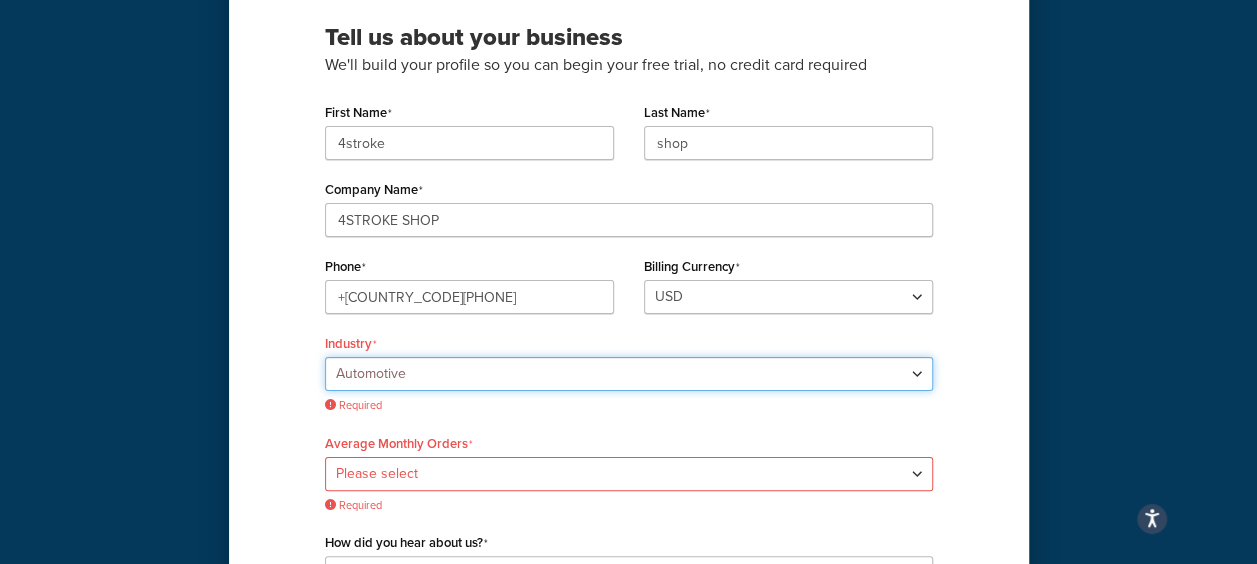 click on "Select industry  Automotive  Adult  Agriculture  Alcohol, Tobacco & CBD  Arts & Crafts  Baby  Books, Music & Entertainment  Business Equipment & Supplies  Chemical & Hazardous Materials  Computer & Electronics  Construction  Displays & Staging  Education  Fashion & Beauty  Food & Nutrition  Gym & Fitness  Home & Garden  Machinery & Manufacturing  Medical & Pharmacy  Pet Supplies & Live Animals  Restaurant & Catering Equipment  Sporting Goods & Recreation  Toys, Games, Hobbies & Party  Wholesale  Other" at bounding box center (629, 374) 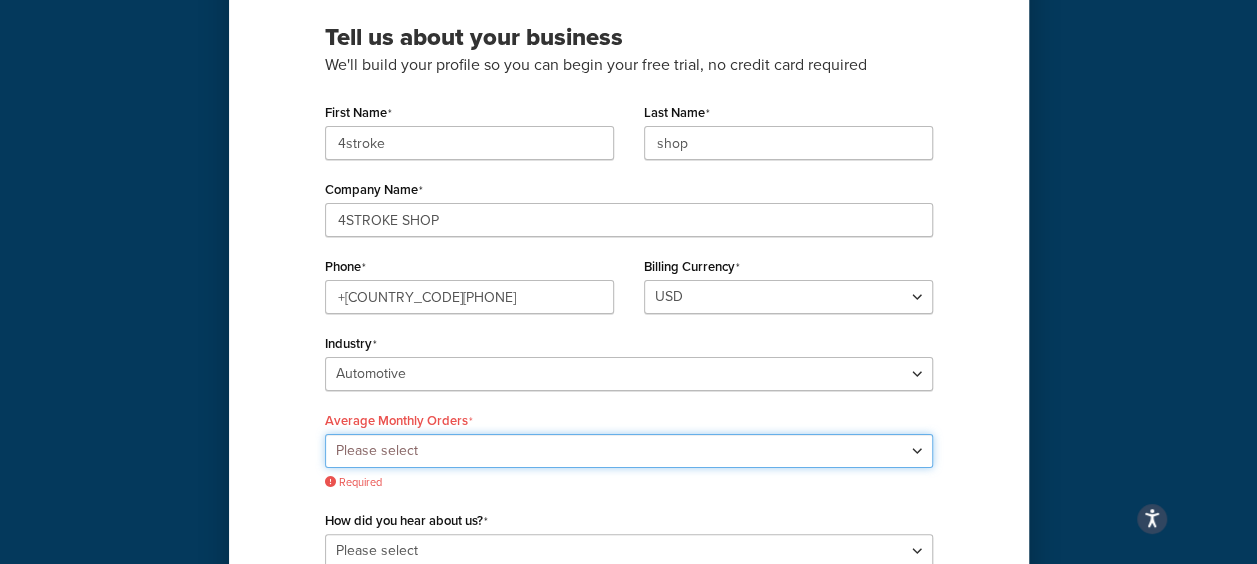 click on "Please select  0-500  501-1,000  1,001-10,000  10,001-20,000  Over 20,000" at bounding box center (629, 451) 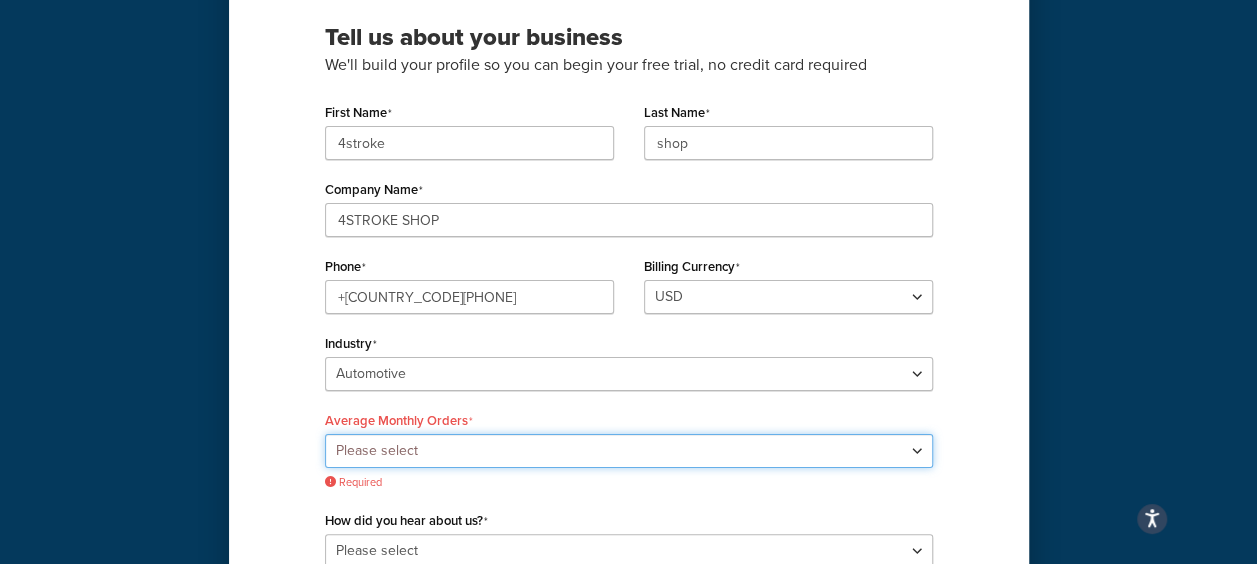 select on "1" 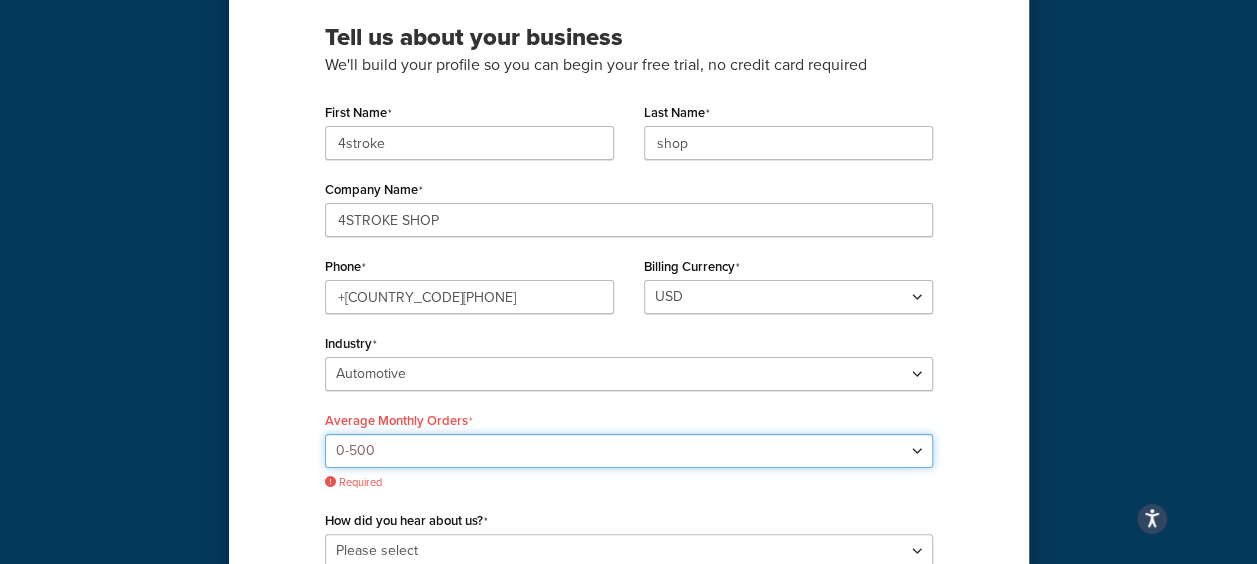 click on "Please select  0-500  501-1,000  1,001-10,000  10,001-20,000  Over 20,000" at bounding box center [629, 451] 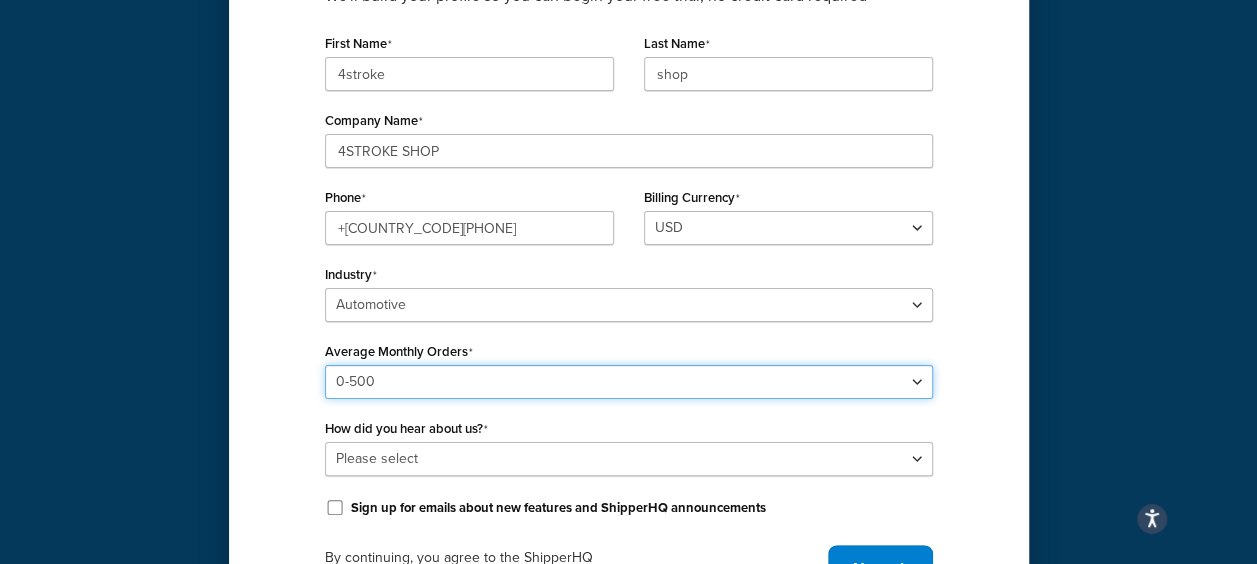 scroll, scrollTop: 300, scrollLeft: 0, axis: vertical 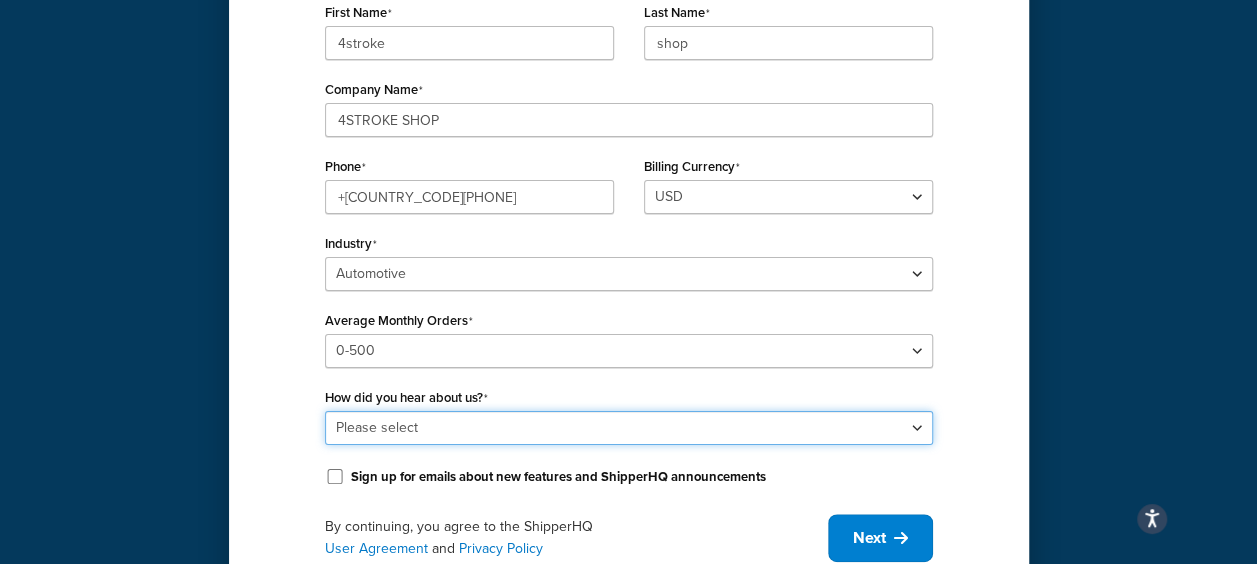 click on "Please select  Online Search  App Store or Marketplace Listing  Referred by Agency  Social Media  Industry Event or Meetup  Blog Post  Community Forum  Software Review Site  AI Recommendation  Other" at bounding box center [629, 428] 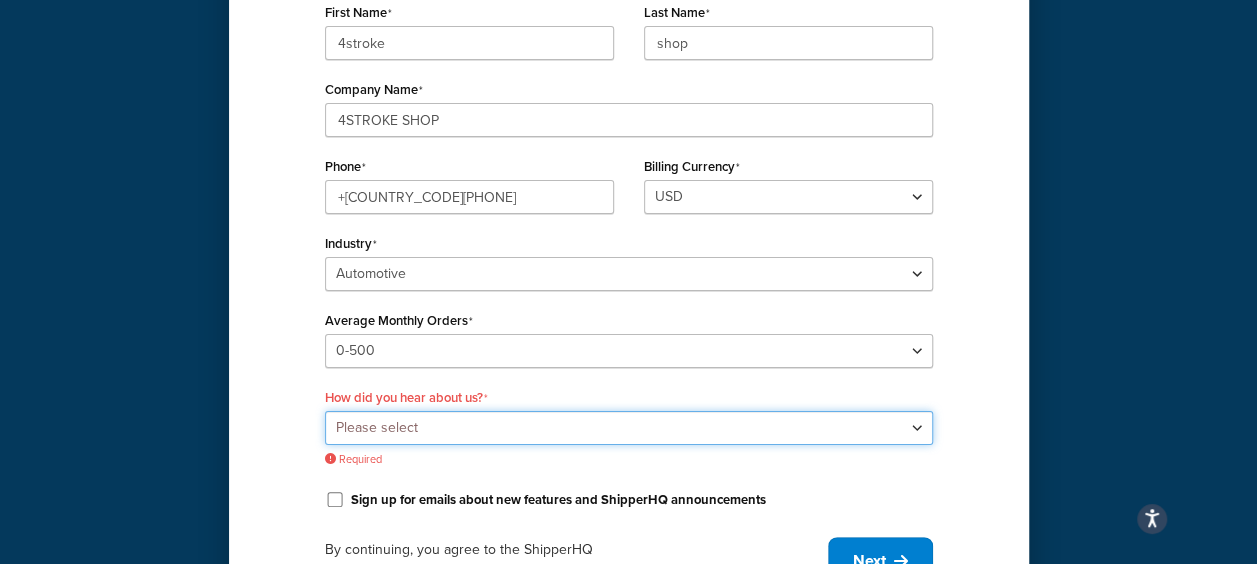 click on "Please select  Online Search  App Store or Marketplace Listing  Referred by Agency  Social Media  Industry Event or Meetup  Blog Post  Community Forum  Software Review Site  AI Recommendation  Other" at bounding box center (629, 428) 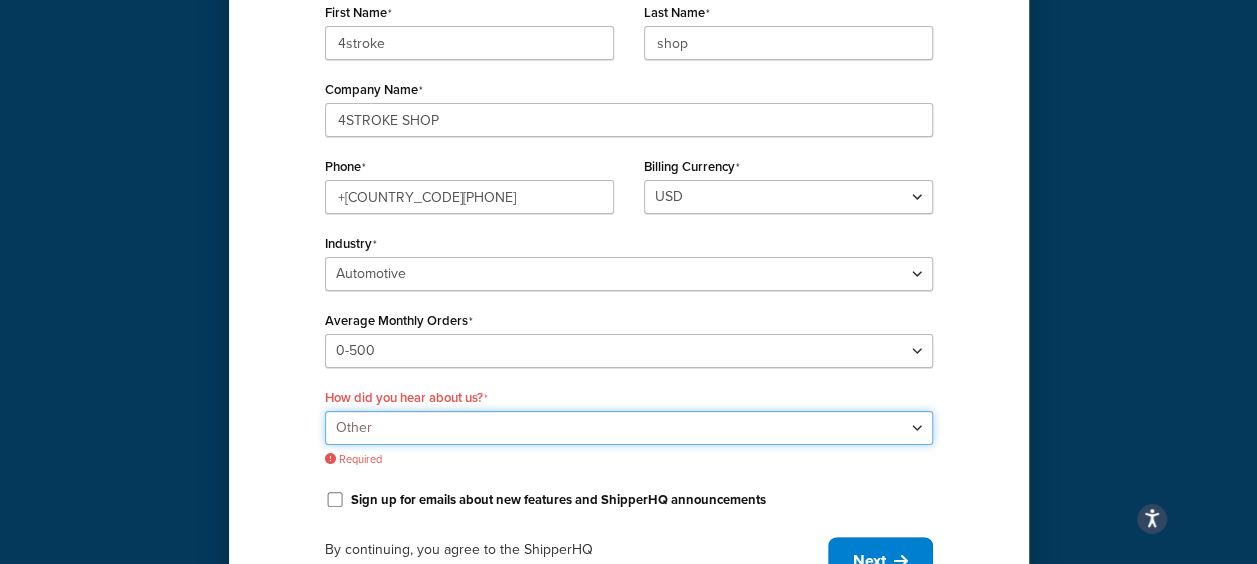 click on "Please select  Online Search  App Store or Marketplace Listing  Referred by Agency  Social Media  Industry Event or Meetup  Blog Post  Community Forum  Software Review Site  AI Recommendation  Other" at bounding box center [629, 428] 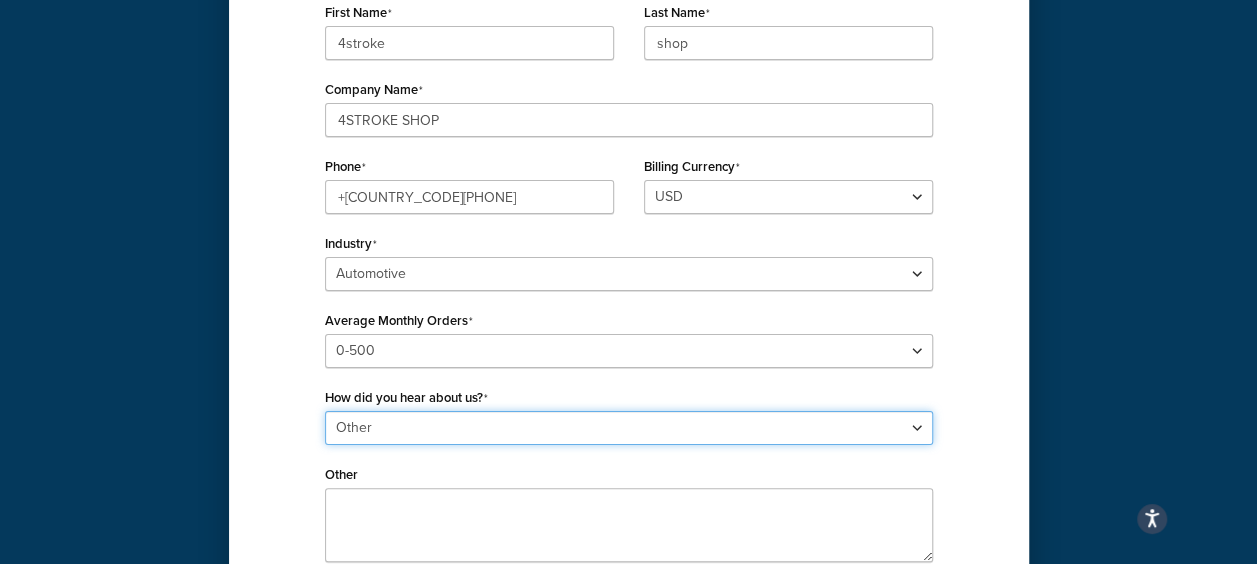 scroll, scrollTop: 400, scrollLeft: 0, axis: vertical 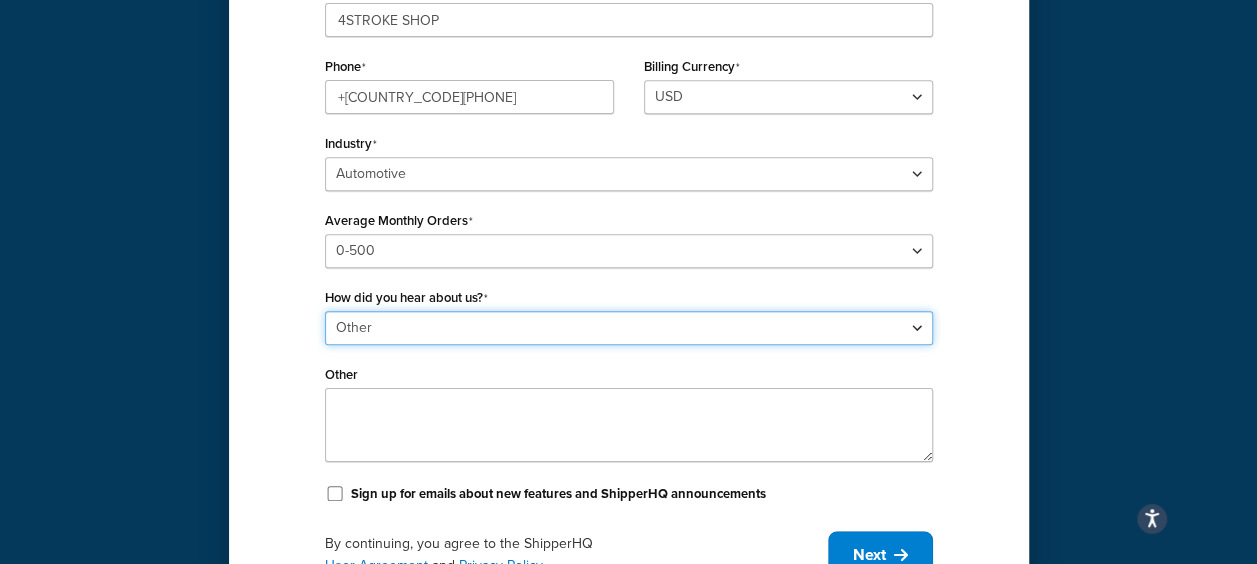 click on "Please select  Online Search  App Store or Marketplace Listing  Referred by Agency  Social Media  Industry Event or Meetup  Blog Post  Community Forum  Software Review Site  AI Recommendation  Other" at bounding box center [629, 328] 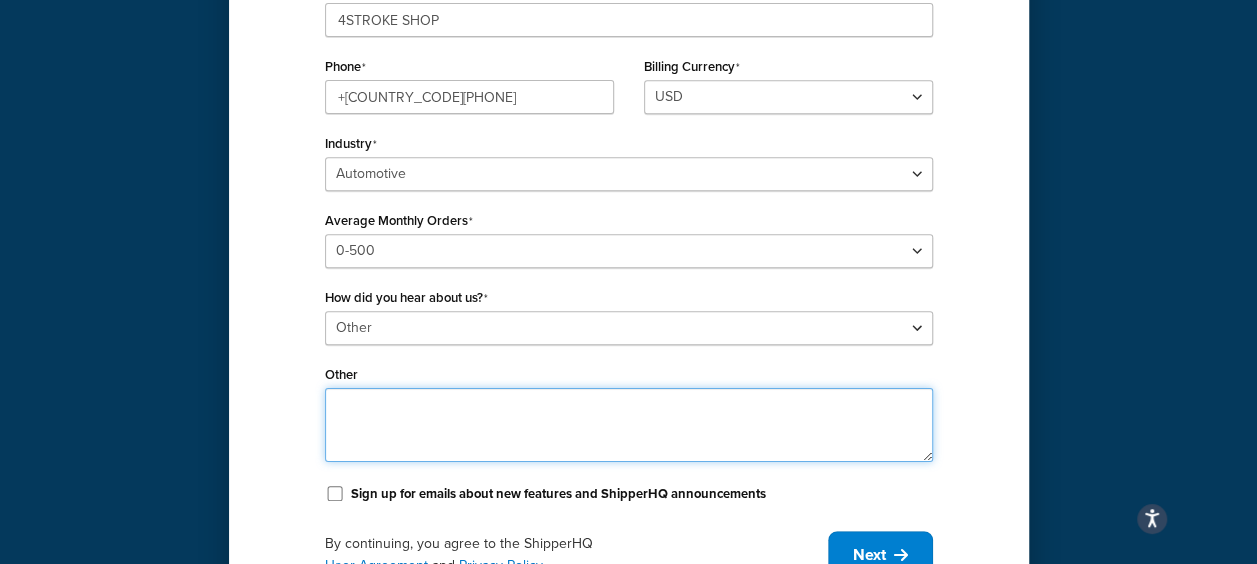 click on "Other" at bounding box center [629, 425] 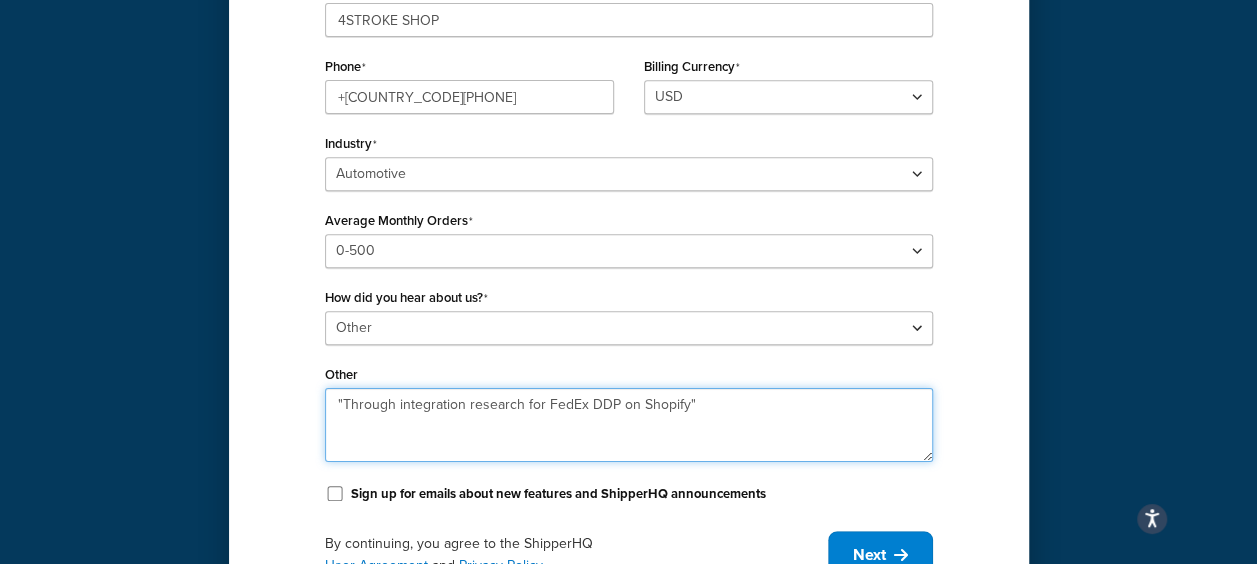 type on ""Through integration research for FedEx DDP on Shopify"" 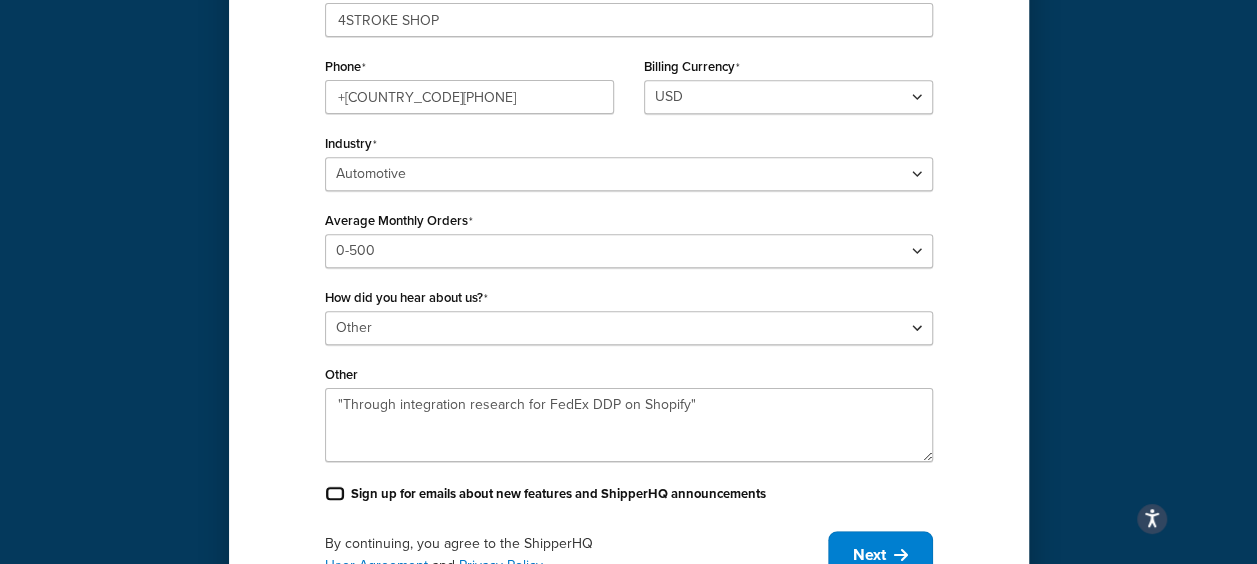 click on "Sign up for emails about new features and ShipperHQ announcements" at bounding box center [335, 493] 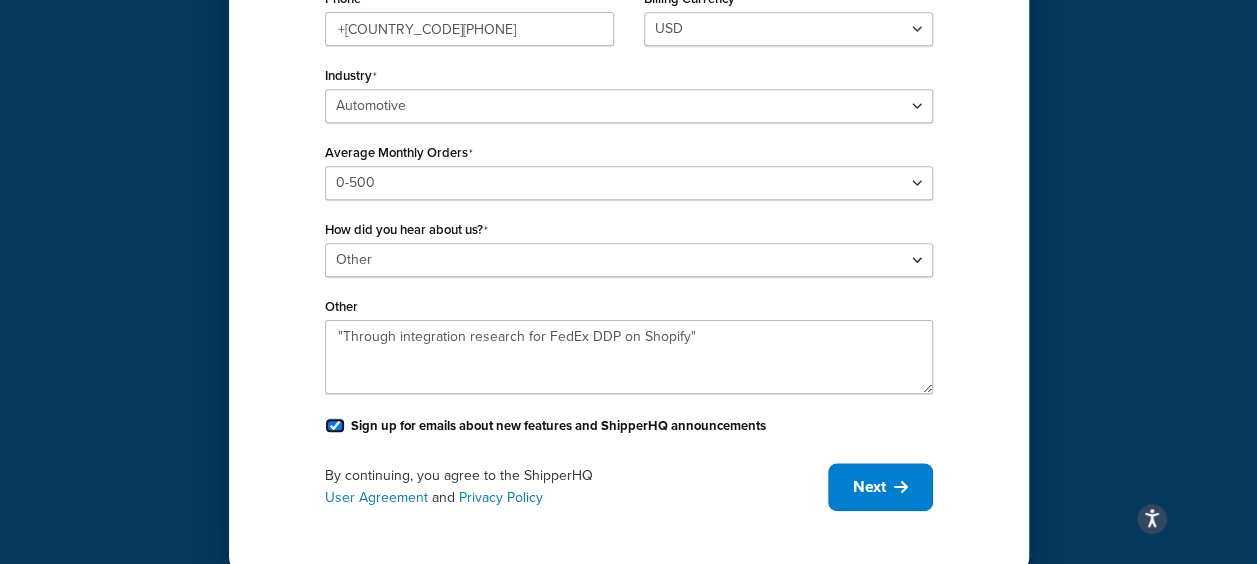 scroll, scrollTop: 498, scrollLeft: 0, axis: vertical 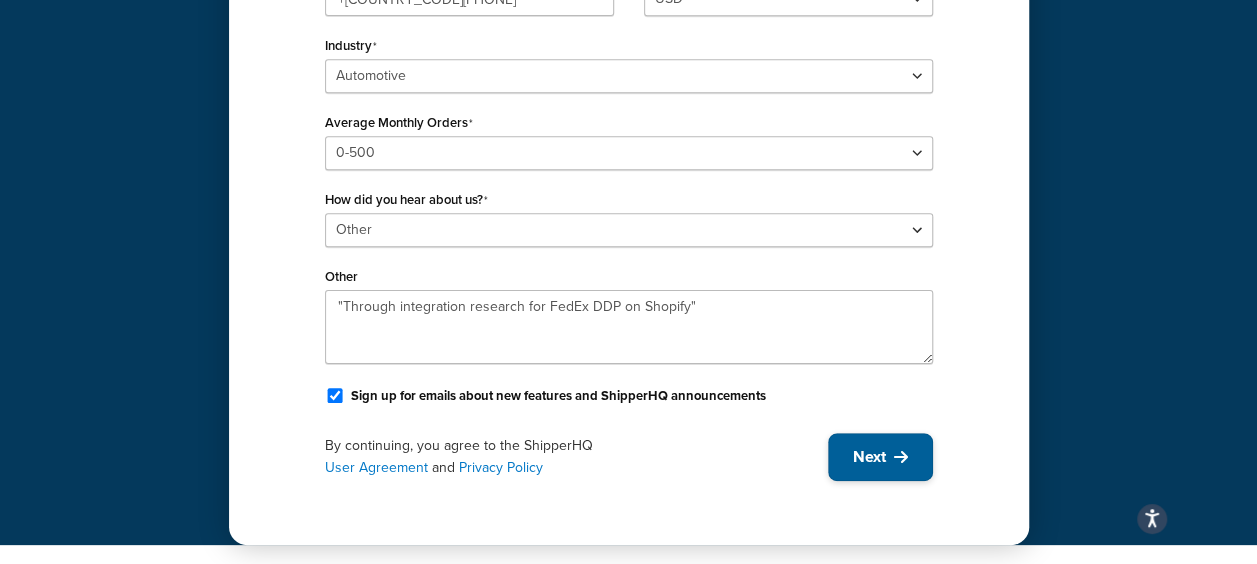 click on "Next" at bounding box center [869, 457] 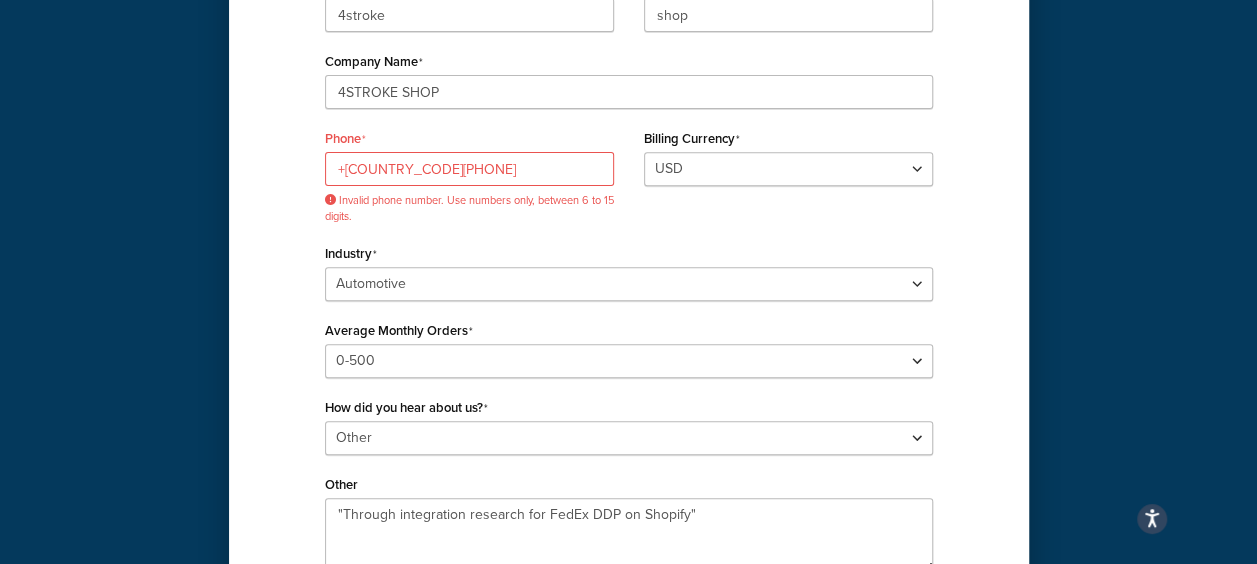 scroll, scrollTop: 298, scrollLeft: 0, axis: vertical 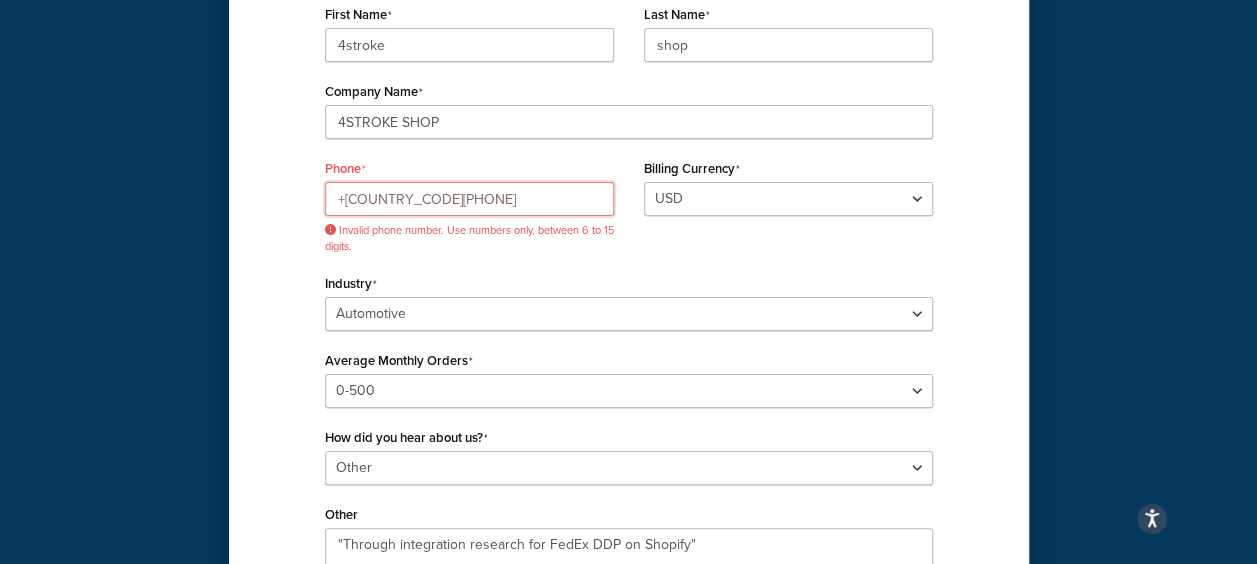 click on "+966560230303" at bounding box center [469, 199] 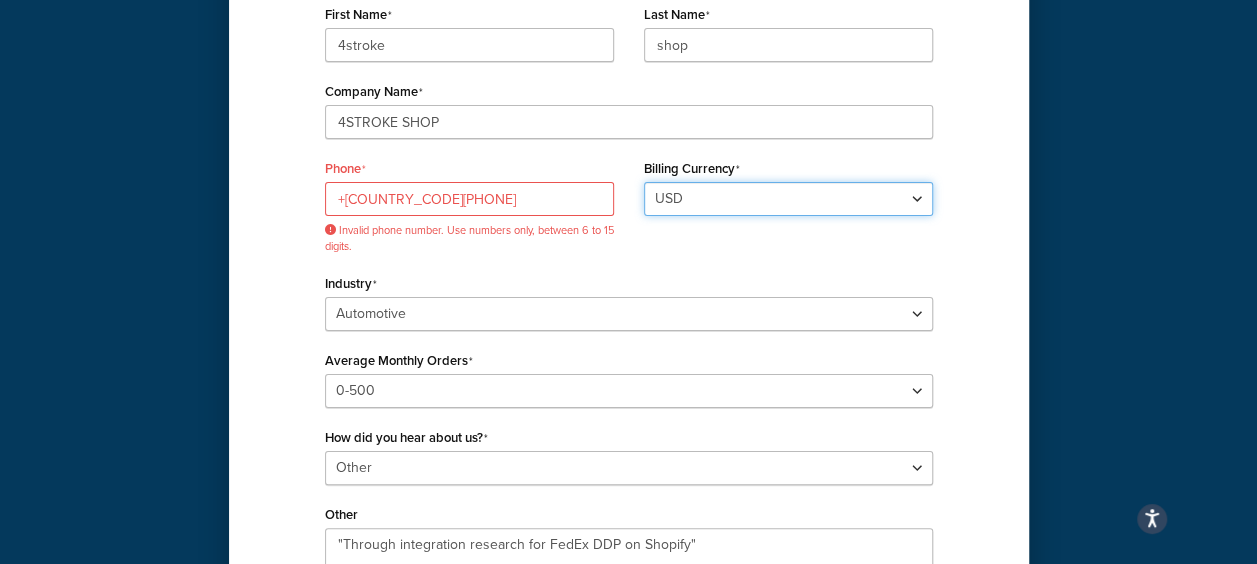 click on "USD" at bounding box center [788, 199] 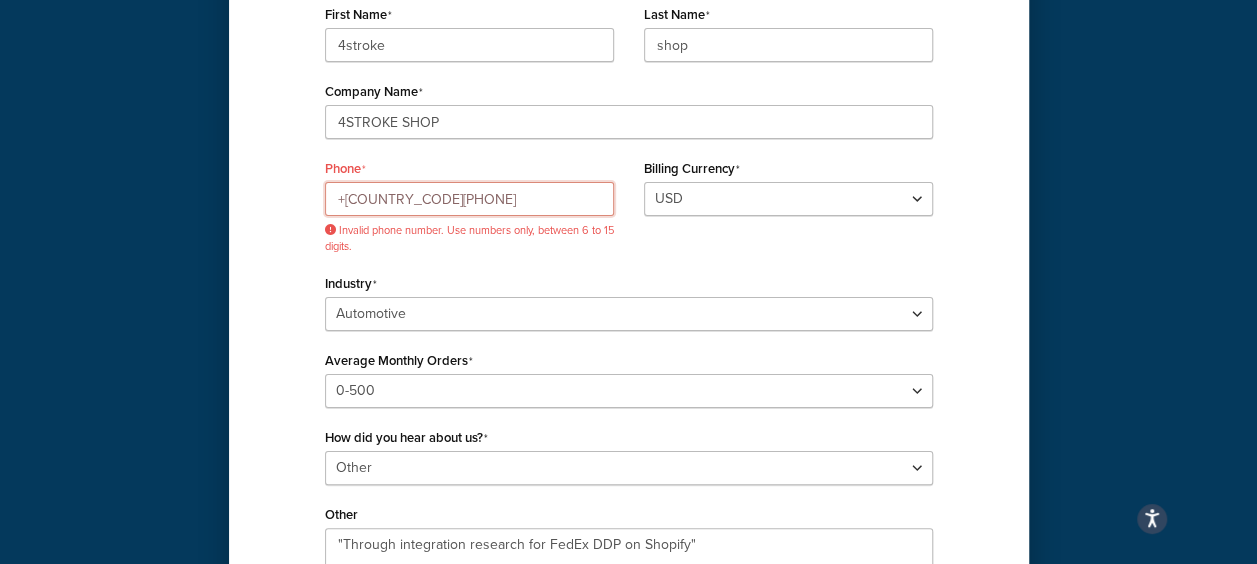 drag, startPoint x: 342, startPoint y: 201, endPoint x: 324, endPoint y: 199, distance: 18.110771 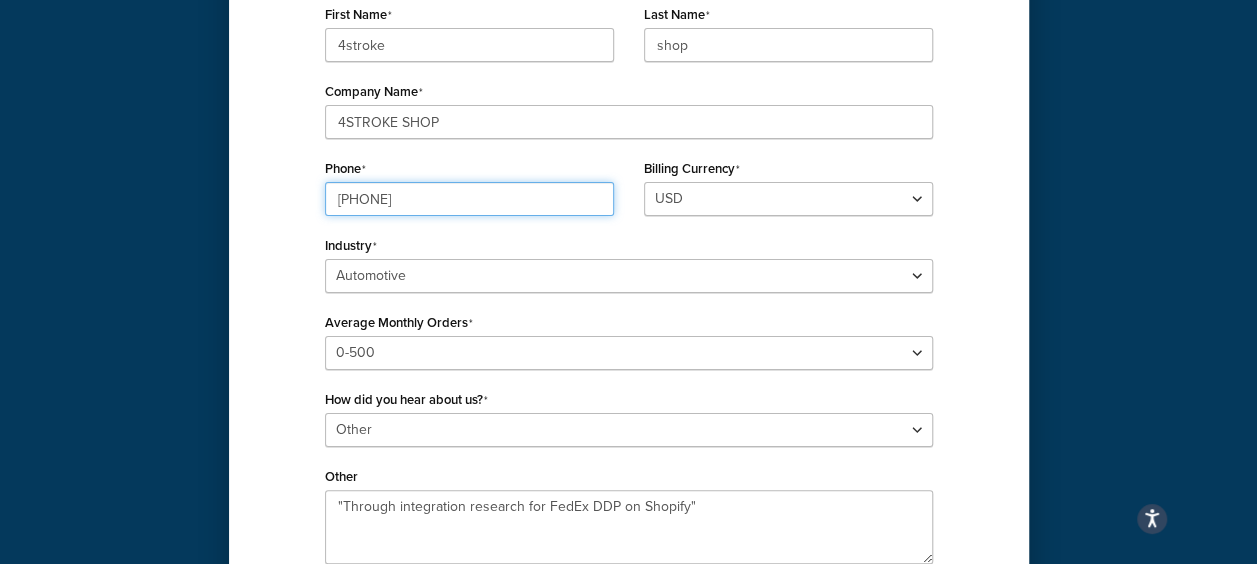 type on "00966560230303" 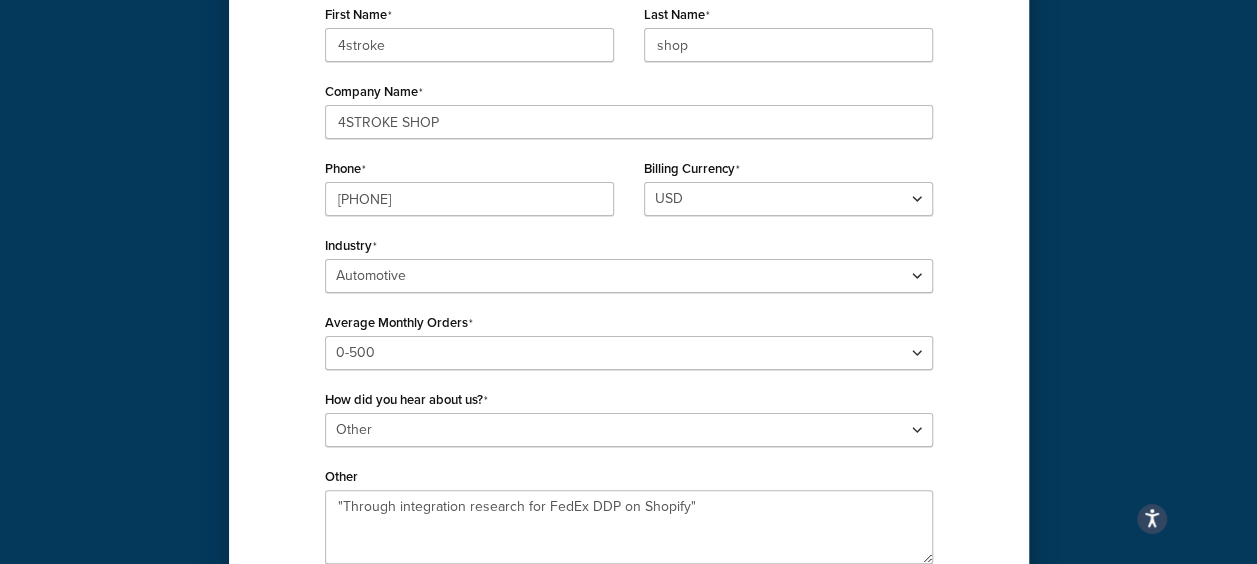 click on "Billing Currency   USD" at bounding box center (788, 192) 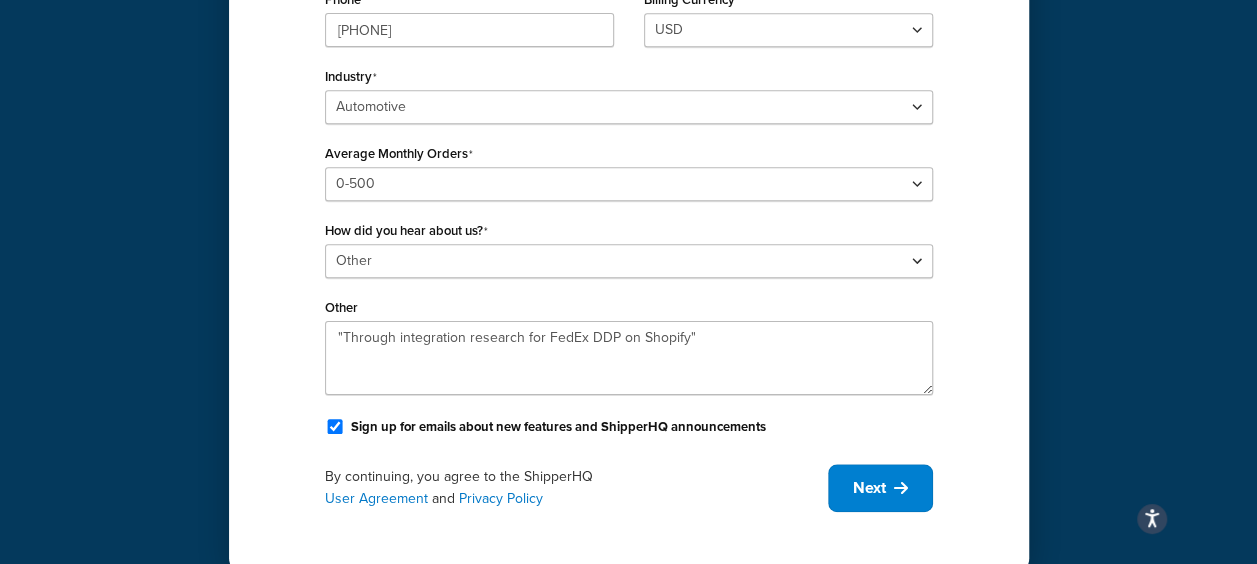 scroll, scrollTop: 498, scrollLeft: 0, axis: vertical 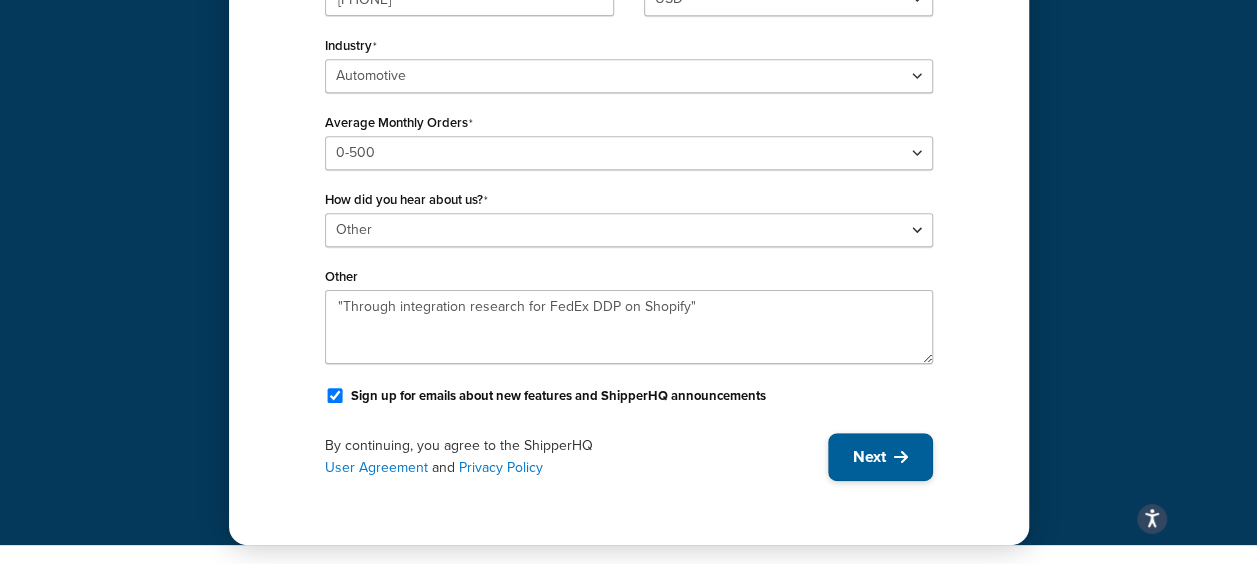 click on "Next" at bounding box center (869, 457) 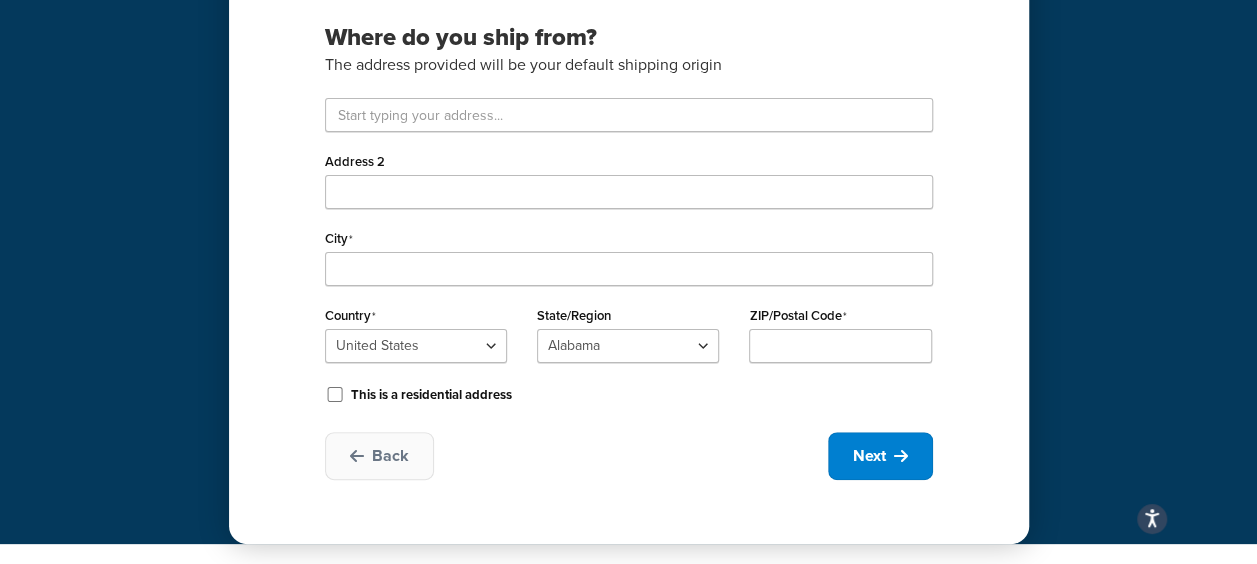 scroll, scrollTop: 200, scrollLeft: 0, axis: vertical 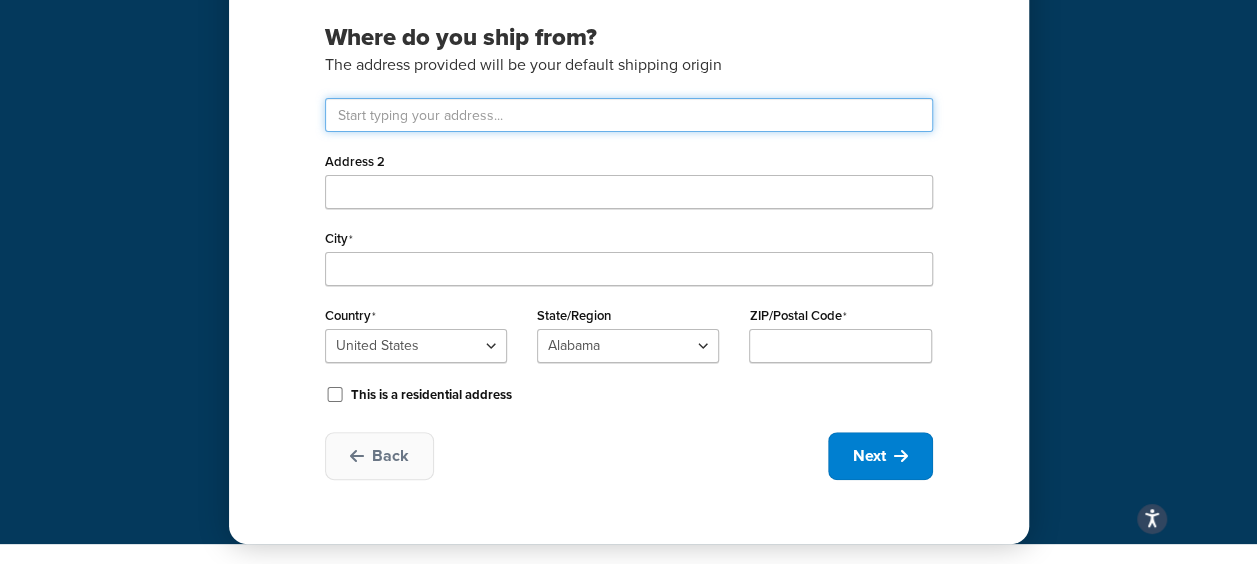 click at bounding box center (629, 115) 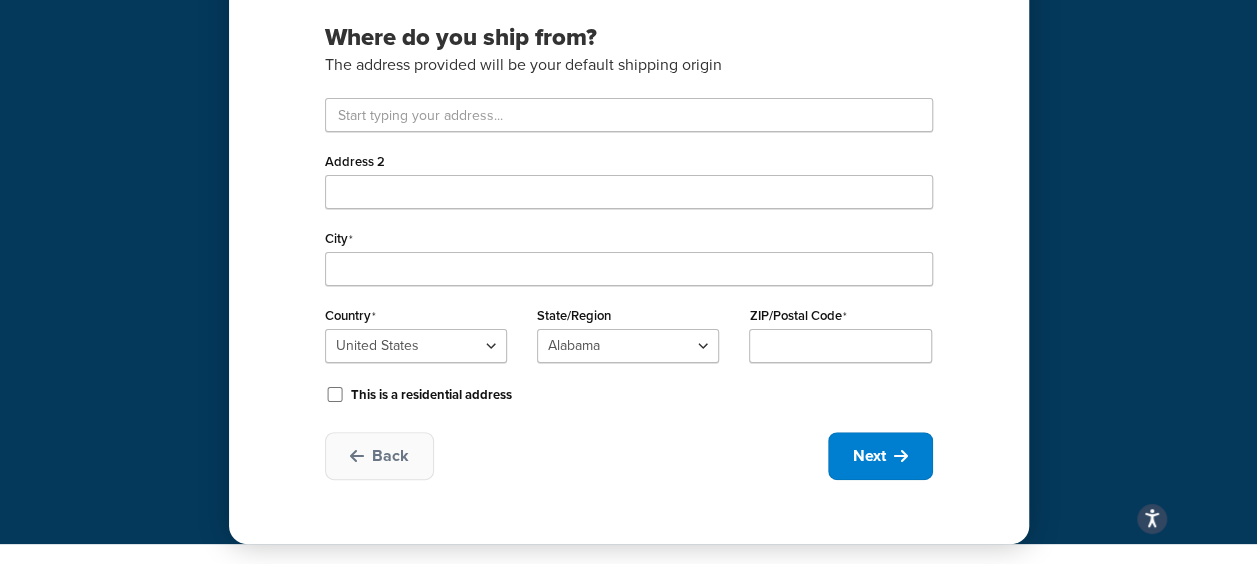 click on "Where do you ship from? The address provided will be your default shipping origin   Address 2   City   Country   United States  United Kingdom  Afghanistan  Åland Islands  Albania  Algeria  American Samoa  Andorra  Angola  Anguilla  Antarctica  Antigua and Barbuda  Argentina  Armenia  Aruba  Australia  Austria  Azerbaijan  Bahamas  Bahrain  Bangladesh  Barbados  Belarus  Belgium  Belize  Benin  Bermuda  Bhutan  Bolivia  Bonaire, Sint Eustatius and Saba  Bosnia and Herzegovina  Botswana  Bouvet Island  Brazil  British Indian Ocean Territory  Brunei Darussalam  Bulgaria  Burkina Faso  Burundi  Cambodia  Cameroon  Canada  Cape Verde  Cayman Islands  Central African Republic  Chad  Chile  China  Christmas Island  Cocos (Keeling) Islands  Colombia  Comoros  Congo  Congo, The Democratic Republic of the  Cook Islands  Costa Rica  Côte d'Ivoire  Croatia  Cuba  Curacao  Cyprus  Czech Republic  Denmark  Djibouti  Dominica  Dominican Republic  Ecuador  Egypt  El Salvador  Equatorial Guinea  Eritrea  Estonia  Ethiopia" at bounding box center (629, 209) 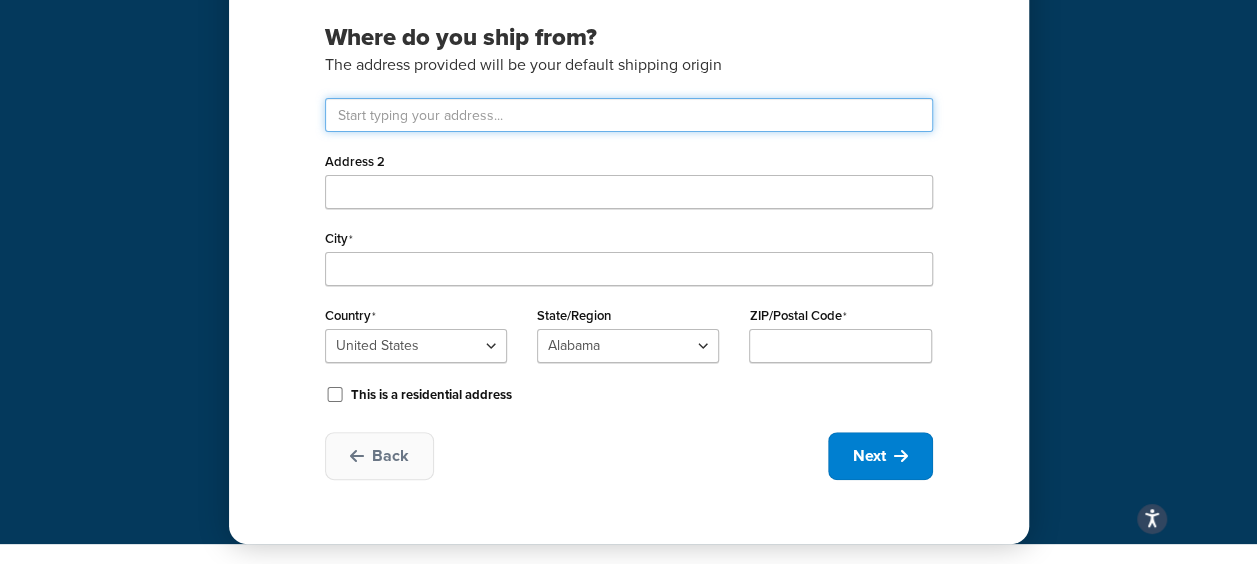 click at bounding box center (629, 115) 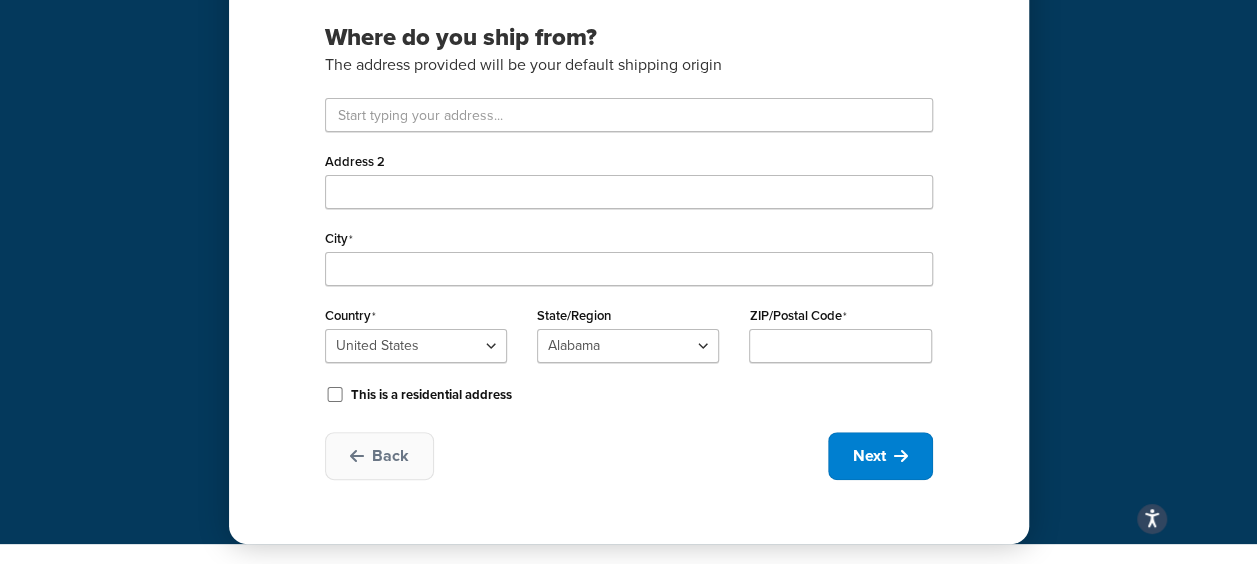 click on "Where do you ship from? The address provided will be your default shipping origin   Address 2   City   Country   United States  United Kingdom  Afghanistan  Åland Islands  Albania  Algeria  American Samoa  Andorra  Angola  Anguilla  Antarctica  Antigua and Barbuda  Argentina  Armenia  Aruba  Australia  Austria  Azerbaijan  Bahamas  Bahrain  Bangladesh  Barbados  Belarus  Belgium  Belize  Benin  Bermuda  Bhutan  Bolivia  Bonaire, Sint Eustatius and Saba  Bosnia and Herzegovina  Botswana  Bouvet Island  Brazil  British Indian Ocean Territory  Brunei Darussalam  Bulgaria  Burkina Faso  Burundi  Cambodia  Cameroon  Canada  Cape Verde  Cayman Islands  Central African Republic  Chad  Chile  China  Christmas Island  Cocos (Keeling) Islands  Colombia  Comoros  Congo  Congo, The Democratic Republic of the  Cook Islands  Costa Rica  Côte d'Ivoire  Croatia  Cuba  Curacao  Cyprus  Czech Republic  Denmark  Djibouti  Dominica  Dominican Republic  Ecuador  Egypt  El Salvador  Equatorial Guinea  Eritrea  Estonia  Ethiopia" at bounding box center (629, 209) 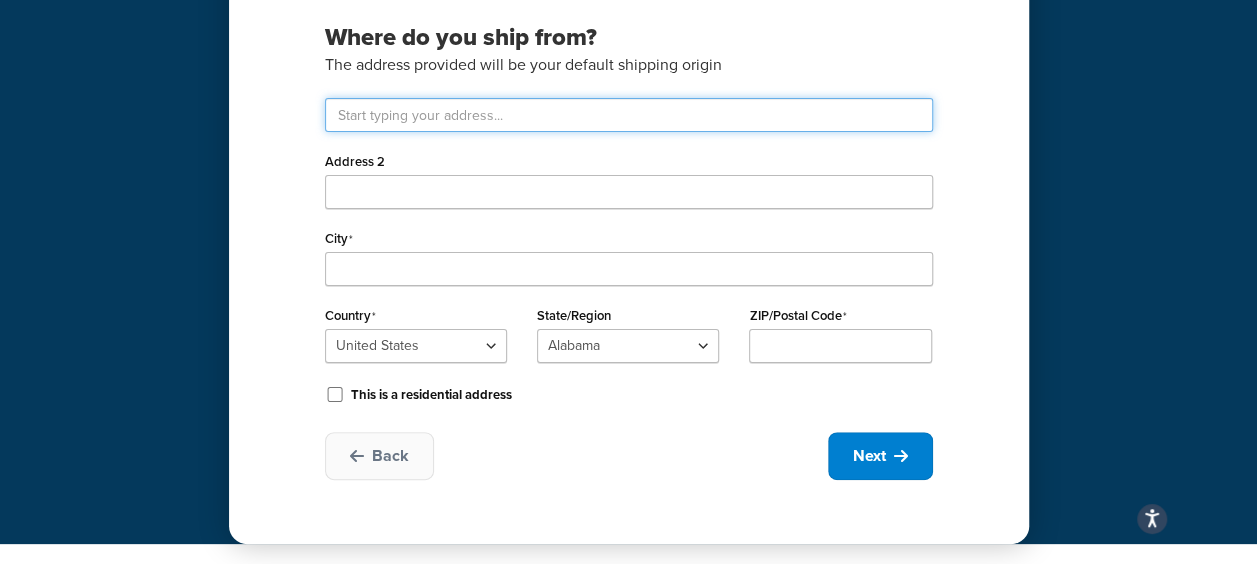 click at bounding box center (629, 115) 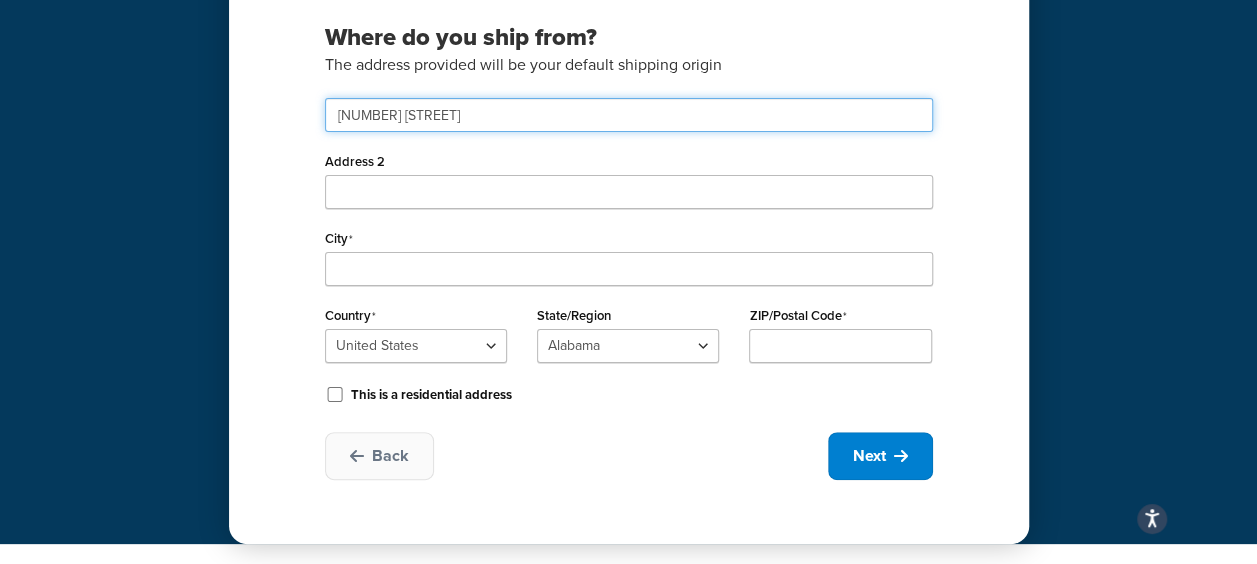type on "3035 Campus Drive" 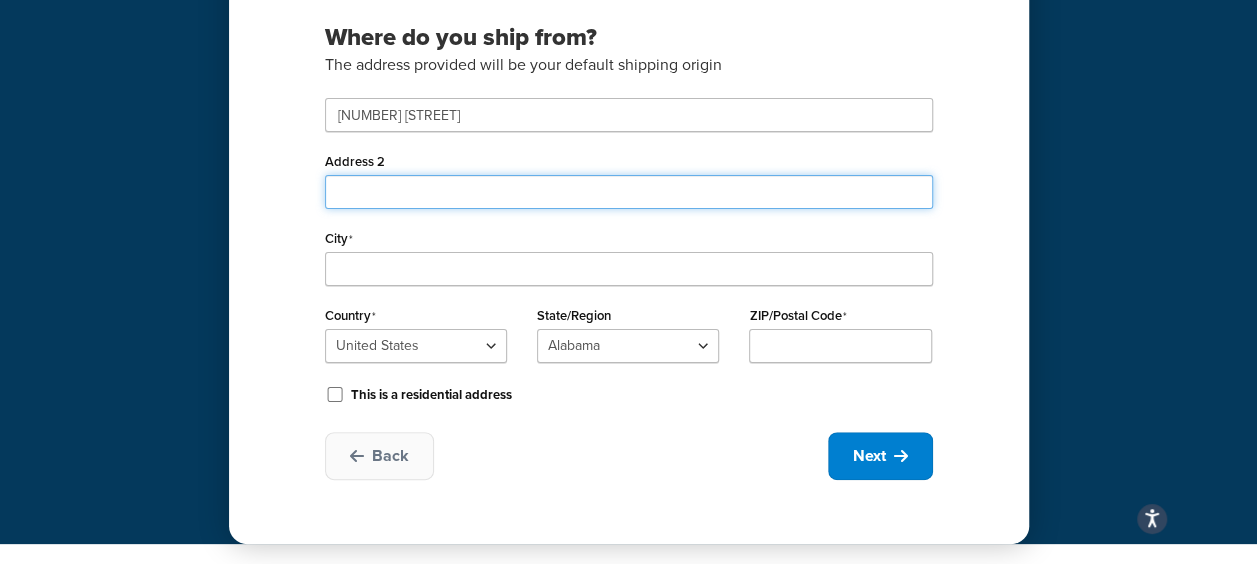 click on "Address 2" at bounding box center [629, 192] 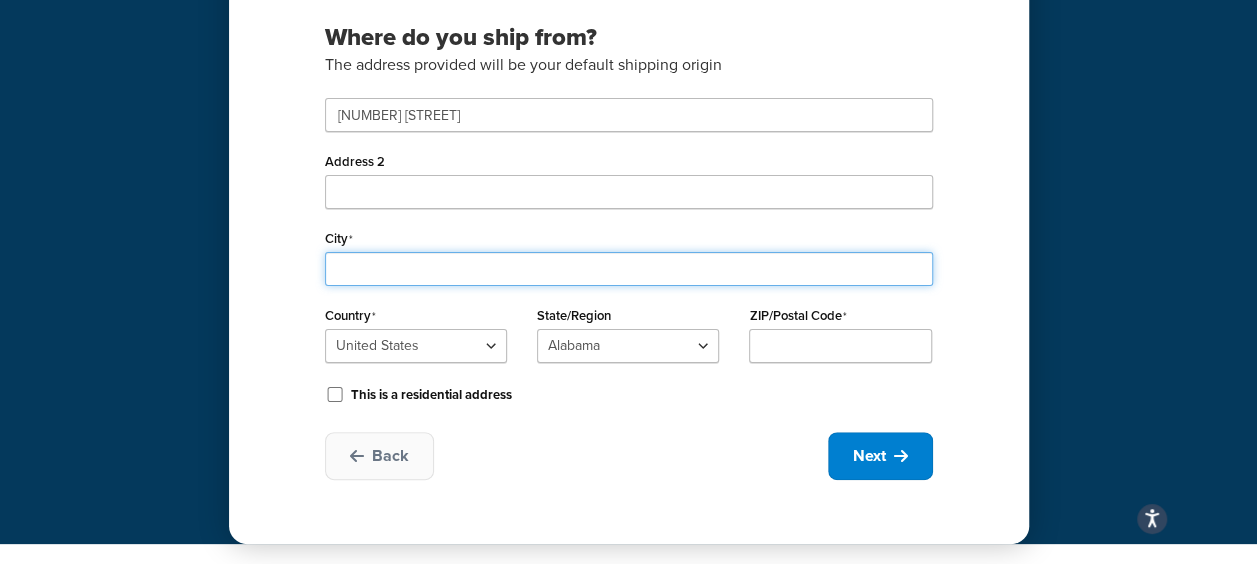 click on "City" at bounding box center (629, 269) 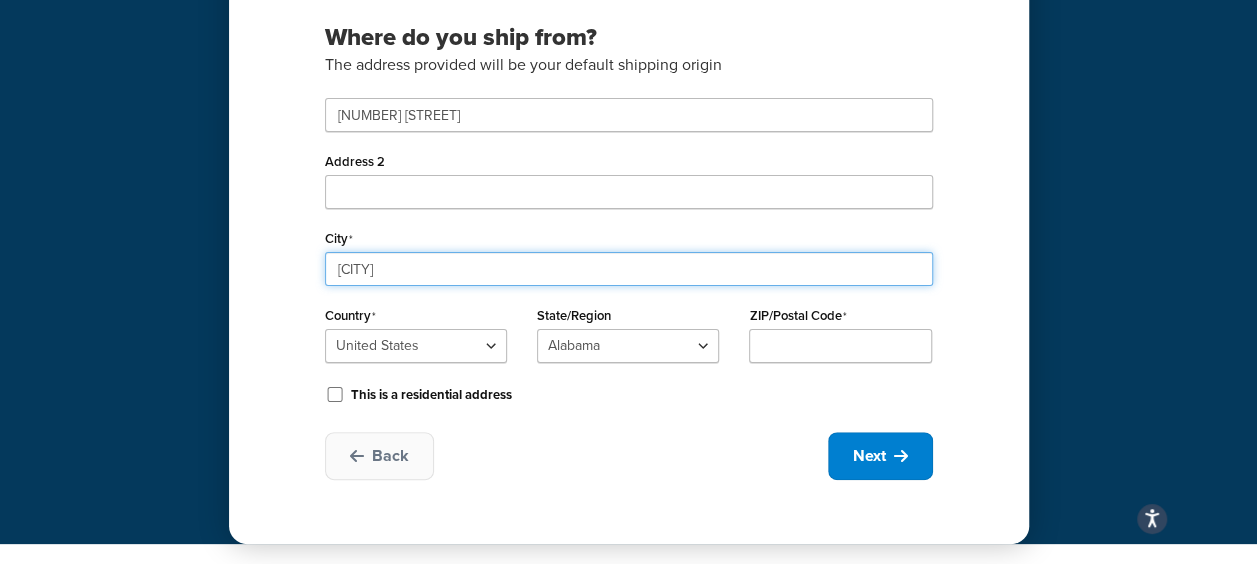 type on "Hatfield" 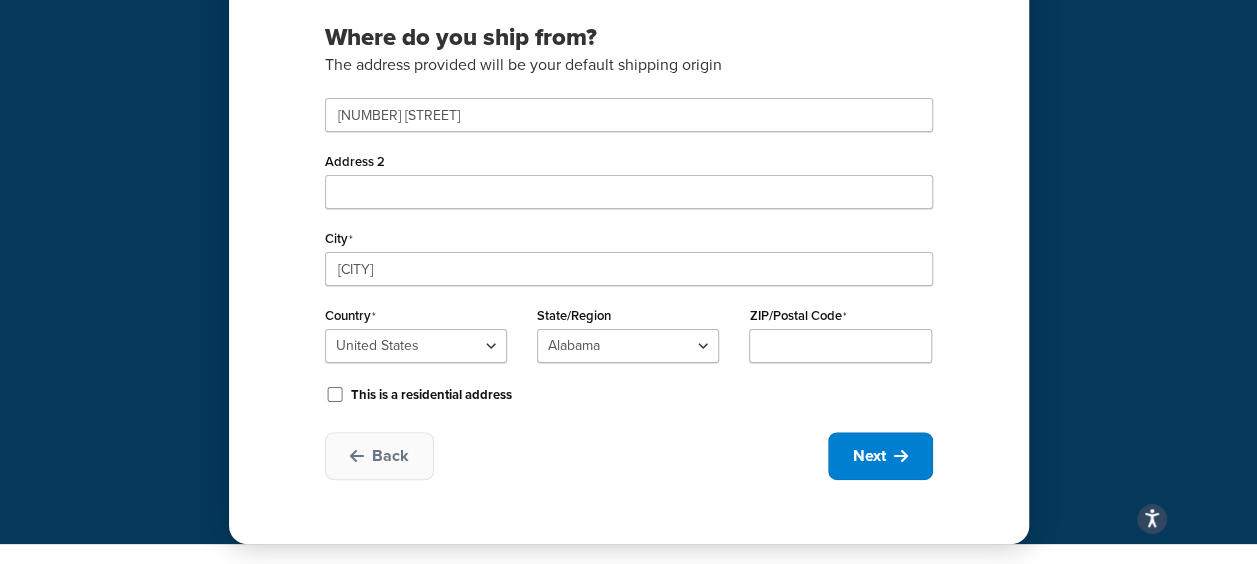 click on "Where do you ship from? The address provided will be your default shipping origin   3035 Campus Drive Address 2   City   Hatfield Country   United States  United Kingdom  Afghanistan  Åland Islands  Albania  Algeria  American Samoa  Andorra  Angola  Anguilla  Antarctica  Antigua and Barbuda  Argentina  Armenia  Aruba  Australia  Austria  Azerbaijan  Bahamas  Bahrain  Bangladesh  Barbados  Belarus  Belgium  Belize  Benin  Bermuda  Bhutan  Bolivia  Bonaire, Sint Eustatius and Saba  Bosnia and Herzegovina  Botswana  Bouvet Island  Brazil  British Indian Ocean Territory  Brunei Darussalam  Bulgaria  Burkina Faso  Burundi  Cambodia  Cameroon  Canada  Cape Verde  Cayman Islands  Central African Republic  Chad  Chile  China  Christmas Island  Cocos (Keeling) Islands  Colombia  Comoros  Congo  Congo, The Democratic Republic of the  Cook Islands  Costa Rica  Côte d'Ivoire  Croatia  Cuba  Curacao  Cyprus  Czech Republic  Denmark  Djibouti  Dominica  Dominican Republic  Ecuador  Egypt  El Salvador  Equatorial Guinea" at bounding box center [629, 209] 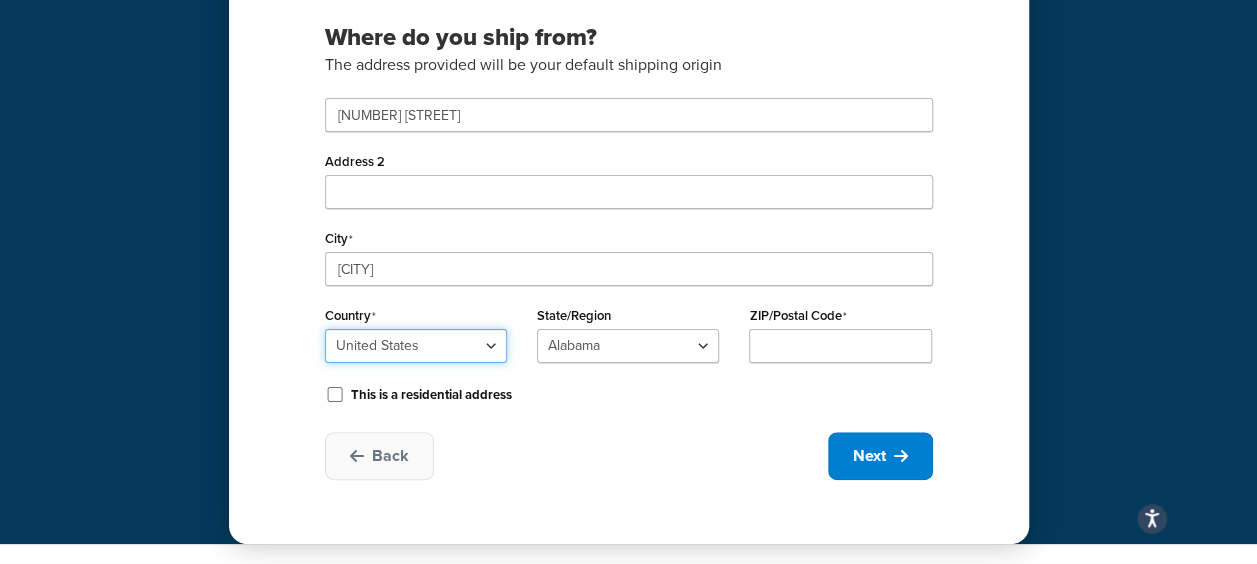 click on "United States  United Kingdom  Afghanistan  Åland Islands  Albania  Algeria  American Samoa  Andorra  Angola  Anguilla  Antarctica  Antigua and Barbuda  Argentina  Armenia  Aruba  Australia  Austria  Azerbaijan  Bahamas  Bahrain  Bangladesh  Barbados  Belarus  Belgium  Belize  Benin  Bermuda  Bhutan  Bolivia  Bonaire, Sint Eustatius and Saba  Bosnia and Herzegovina  Botswana  Bouvet Island  Brazil  British Indian Ocean Territory  Brunei Darussalam  Bulgaria  Burkina Faso  Burundi  Cambodia  Cameroon  Canada  Cape Verde  Cayman Islands  Central African Republic  Chad  Chile  China  Christmas Island  Cocos (Keeling) Islands  Colombia  Comoros  Congo  Congo, The Democratic Republic of the  Cook Islands  Costa Rica  Côte d'Ivoire  Croatia  Cuba  Curacao  Cyprus  Czech Republic  Denmark  Djibouti  Dominica  Dominican Republic  Ecuador  Egypt  El Salvador  Equatorial Guinea  Eritrea  Estonia  Ethiopia  Falkland Islands (Malvinas)  Faroe Islands  Fiji  Finland  France  French Guiana  French Polynesia  Gabon  Guam" at bounding box center (416, 346) 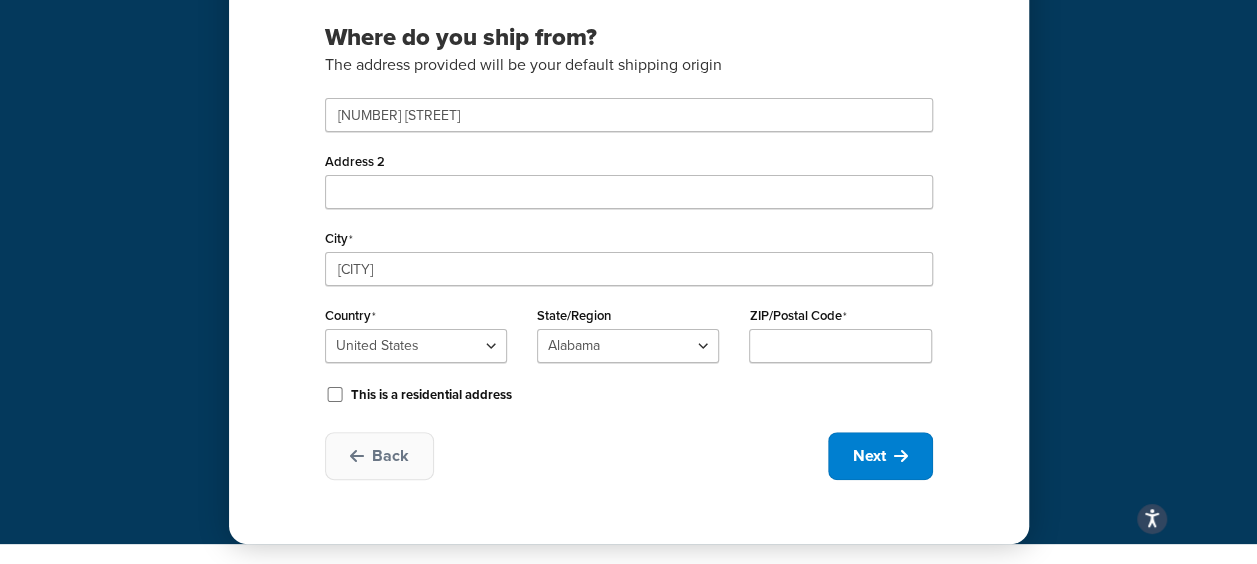 click on "Where do you ship from? The address provided will be your default shipping origin   3035 Campus Drive Address 2   City   Hatfield Country   United States  United Kingdom  Afghanistan  Åland Islands  Albania  Algeria  American Samoa  Andorra  Angola  Anguilla  Antarctica  Antigua and Barbuda  Argentina  Armenia  Aruba  Australia  Austria  Azerbaijan  Bahamas  Bahrain  Bangladesh  Barbados  Belarus  Belgium  Belize  Benin  Bermuda  Bhutan  Bolivia  Bonaire, Sint Eustatius and Saba  Bosnia and Herzegovina  Botswana  Bouvet Island  Brazil  British Indian Ocean Territory  Brunei Darussalam  Bulgaria  Burkina Faso  Burundi  Cambodia  Cameroon  Canada  Cape Verde  Cayman Islands  Central African Republic  Chad  Chile  China  Christmas Island  Cocos (Keeling) Islands  Colombia  Comoros  Congo  Congo, The Democratic Republic of the  Cook Islands  Costa Rica  Côte d'Ivoire  Croatia  Cuba  Curacao  Cyprus  Czech Republic  Denmark  Djibouti  Dominica  Dominican Republic  Ecuador  Egypt  El Salvador  Equatorial Guinea" at bounding box center [629, 209] 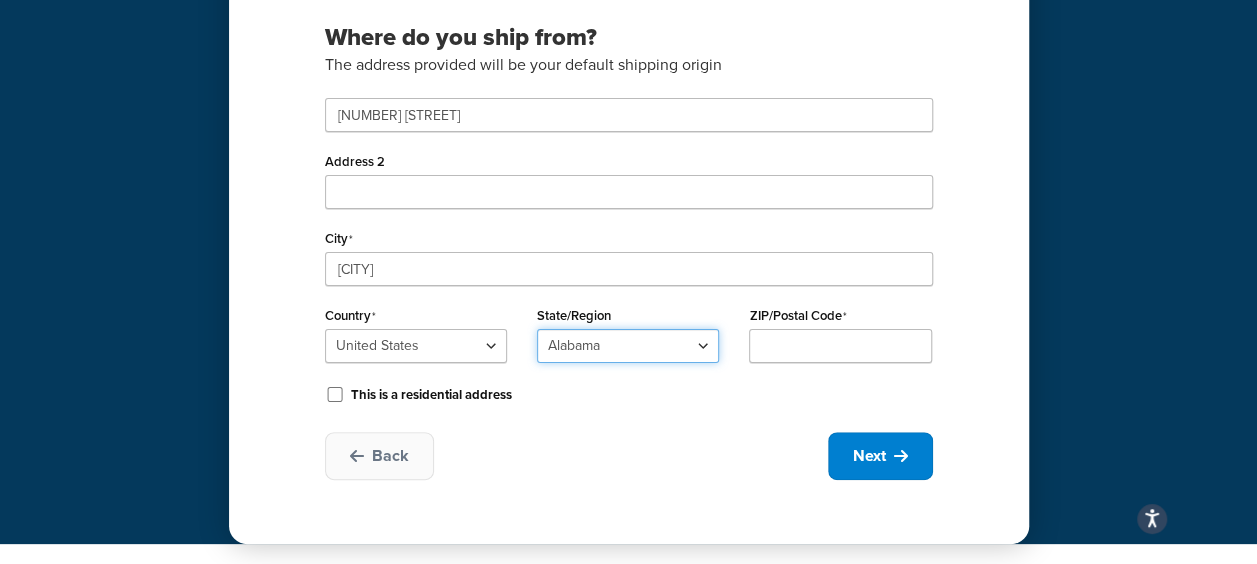 click on "Alabama  Alaska  American Samoa  Arizona  Arkansas  Armed Forces Americas  Armed Forces Europe, Middle East, Africa, Canada  Armed Forces Pacific  California  Colorado  Connecticut  Delaware  District of Columbia  Federated States of Micronesia  Florida  Georgia  Guam  Hawaii  Idaho  Illinois  Indiana  Iowa  Kansas  Kentucky  Louisiana  Maine  Marshall Islands  Maryland  Massachusetts  Michigan  Minnesota  Mississippi  Missouri  Montana  Nebraska  Nevada  New Hampshire  New Jersey  New Mexico  New York  North Carolina  North Dakota  Northern Mariana Islands  Ohio  Oklahoma  Oregon  Palau  Pennsylvania  Puerto Rico  Rhode Island  South Carolina  South Dakota  Tennessee  Texas  United States Minor Outlying Islands  Utah  Vermont  Virgin Islands  Virginia  Washington  West Virginia  Wisconsin  Wyoming" at bounding box center (628, 346) 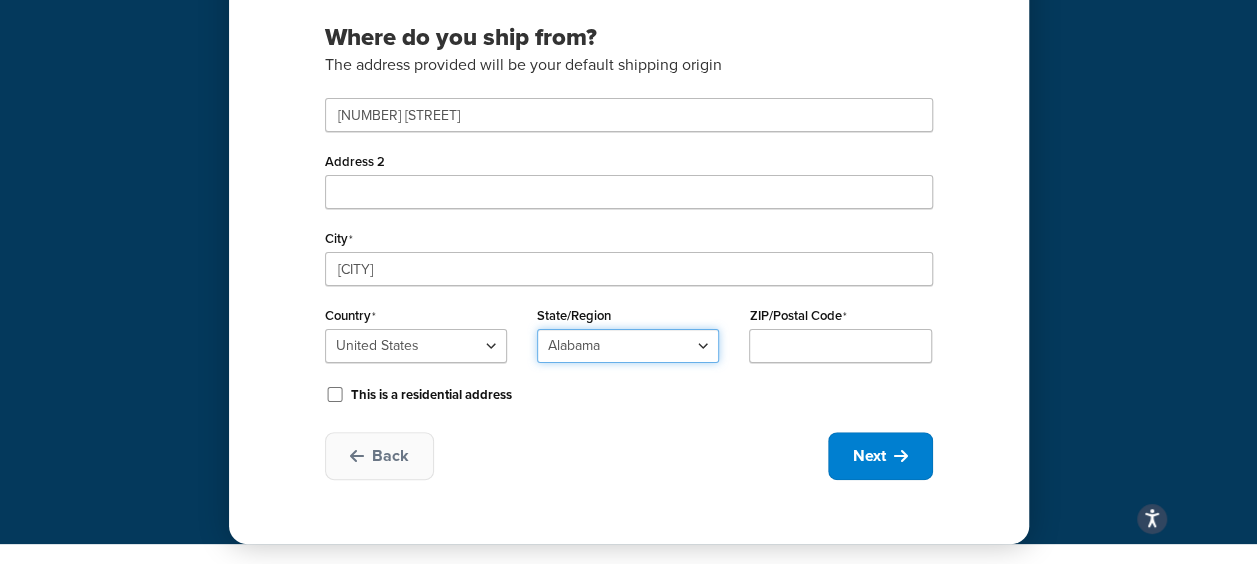 select on "38" 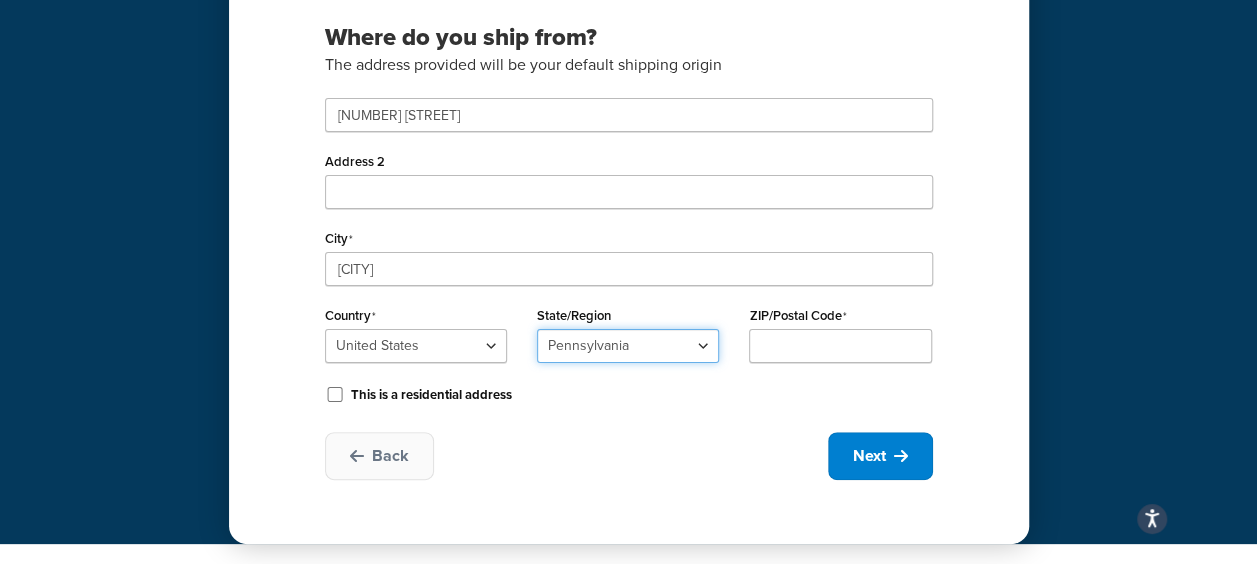 click on "Alabama  Alaska  American Samoa  Arizona  Arkansas  Armed Forces Americas  Armed Forces Europe, Middle East, Africa, Canada  Armed Forces Pacific  California  Colorado  Connecticut  Delaware  District of Columbia  Federated States of Micronesia  Florida  Georgia  Guam  Hawaii  Idaho  Illinois  Indiana  Iowa  Kansas  Kentucky  Louisiana  Maine  Marshall Islands  Maryland  Massachusetts  Michigan  Minnesota  Mississippi  Missouri  Montana  Nebraska  Nevada  New Hampshire  New Jersey  New Mexico  New York  North Carolina  North Dakota  Northern Mariana Islands  Ohio  Oklahoma  Oregon  Palau  Pennsylvania  Puerto Rico  Rhode Island  South Carolina  South Dakota  Tennessee  Texas  United States Minor Outlying Islands  Utah  Vermont  Virgin Islands  Virginia  Washington  West Virginia  Wisconsin  Wyoming" at bounding box center [628, 346] 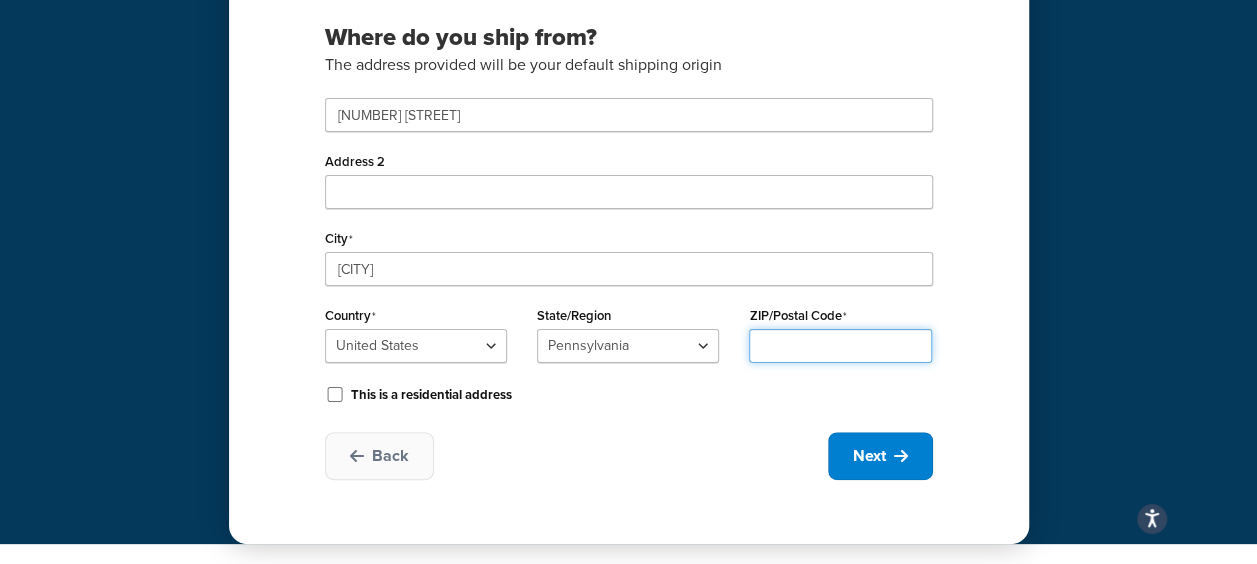 click on "ZIP/Postal Code" at bounding box center [840, 346] 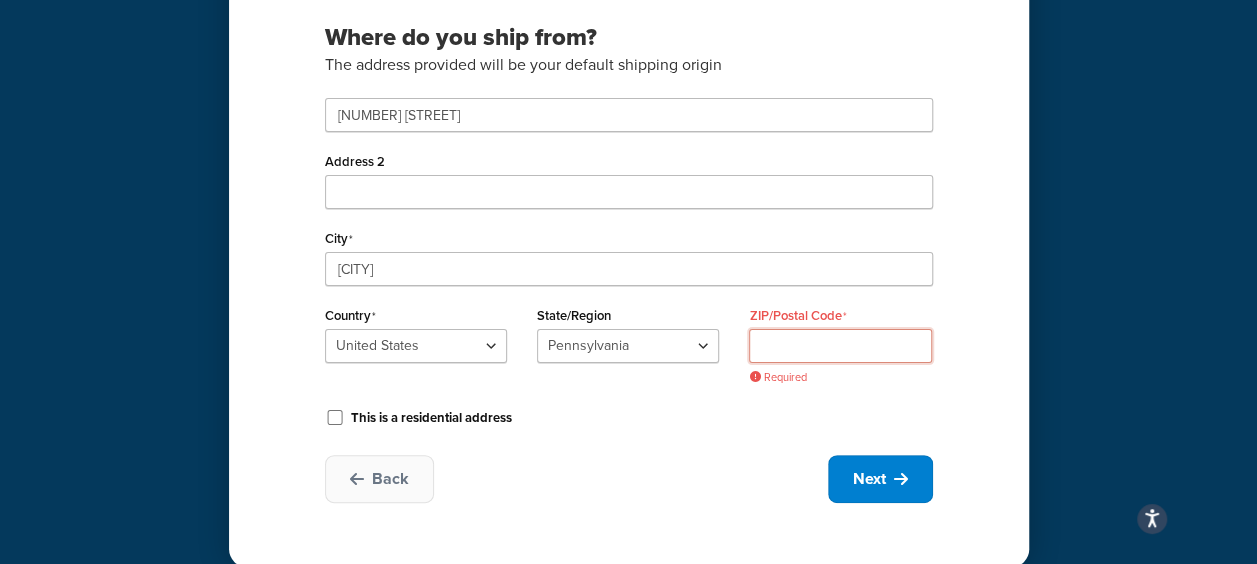 paste on "19440" 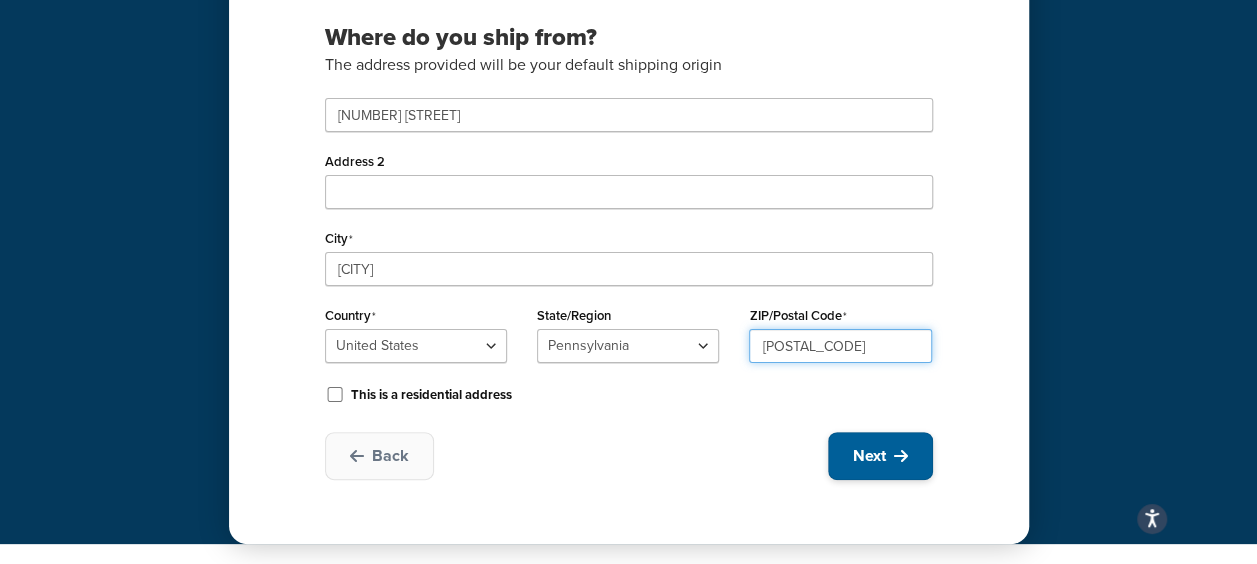 type on "19440" 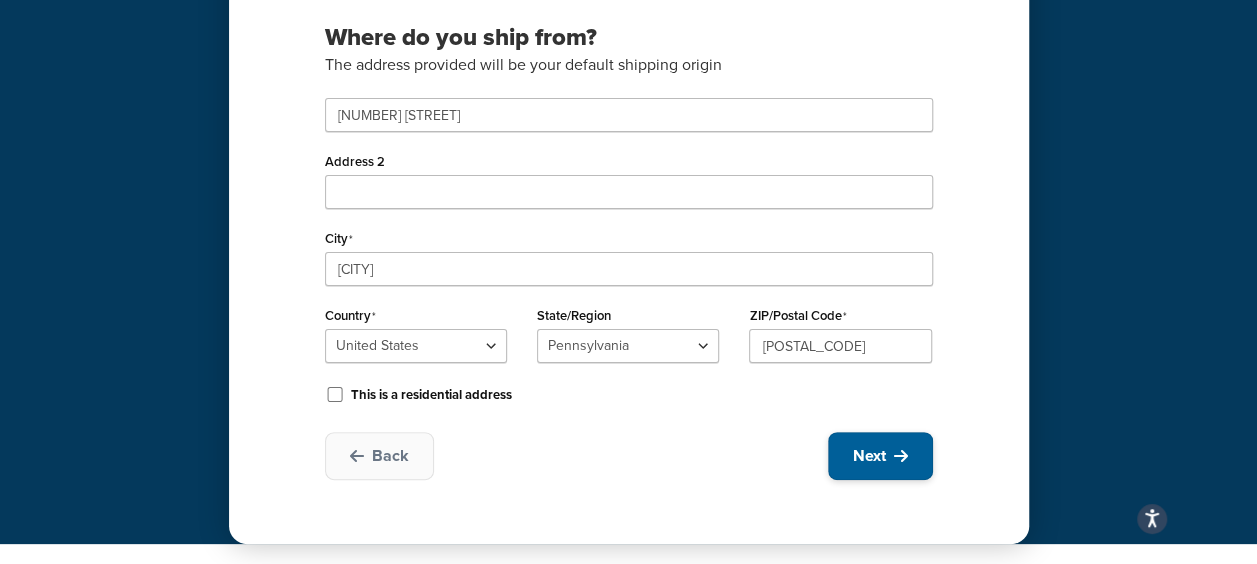 click on "Next" at bounding box center [869, 456] 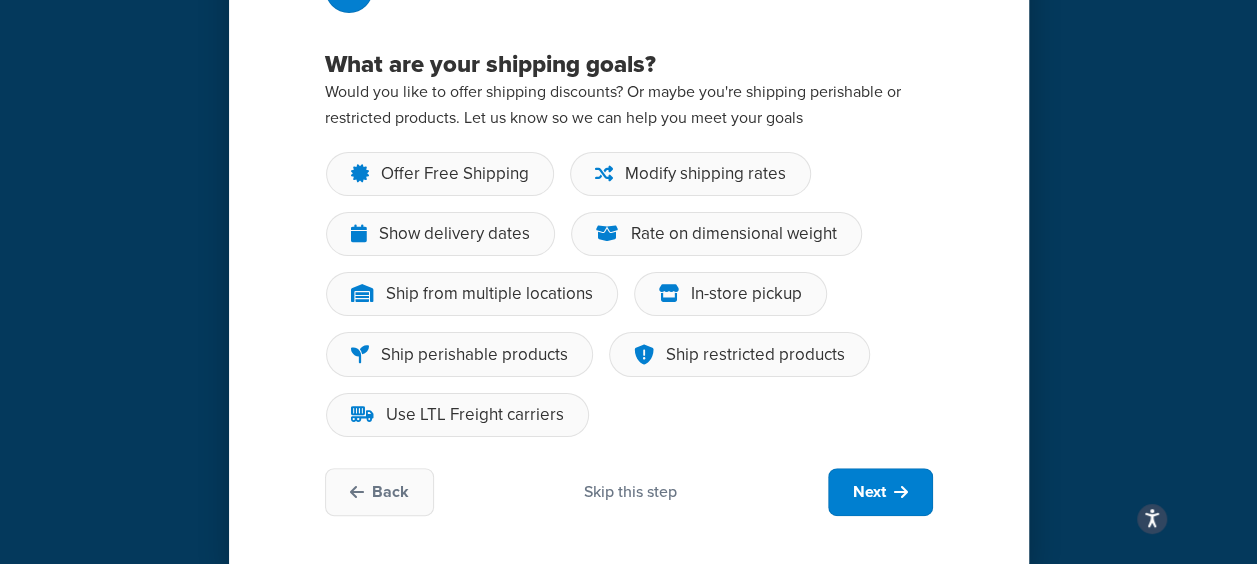 scroll, scrollTop: 200, scrollLeft: 0, axis: vertical 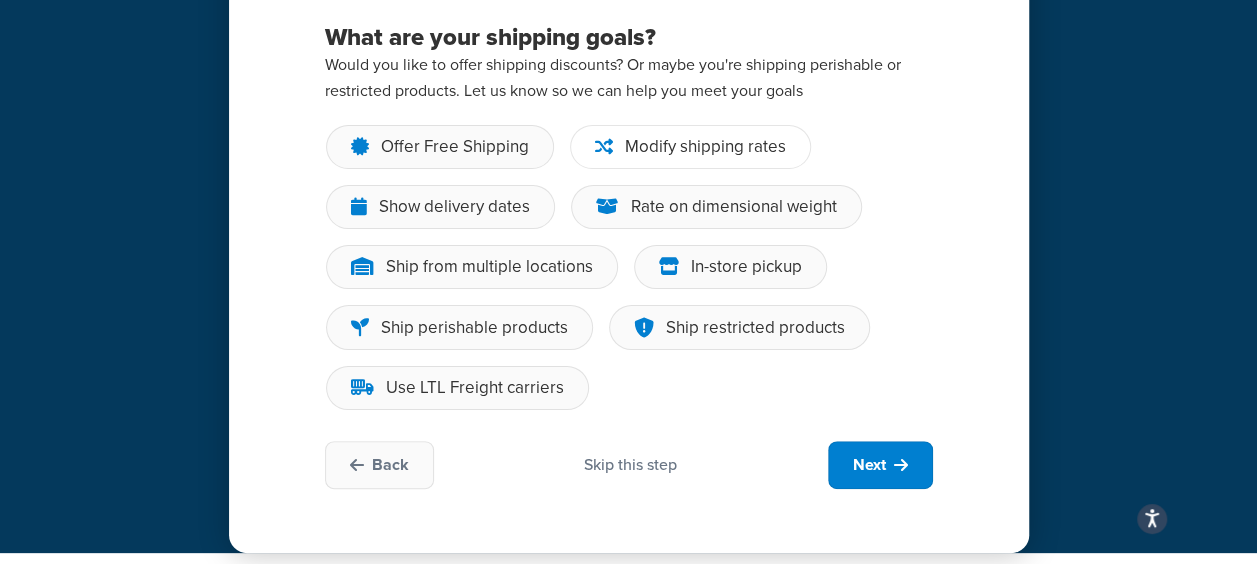 click on "Modify shipping rates" at bounding box center [705, 147] 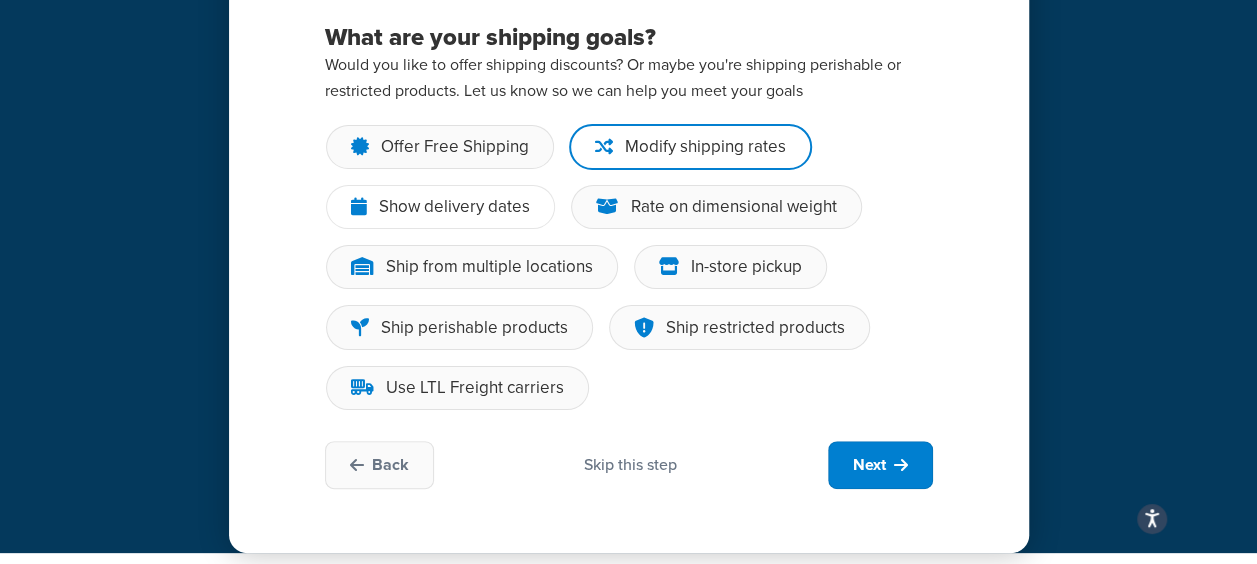 click on "Show delivery dates" at bounding box center (454, 207) 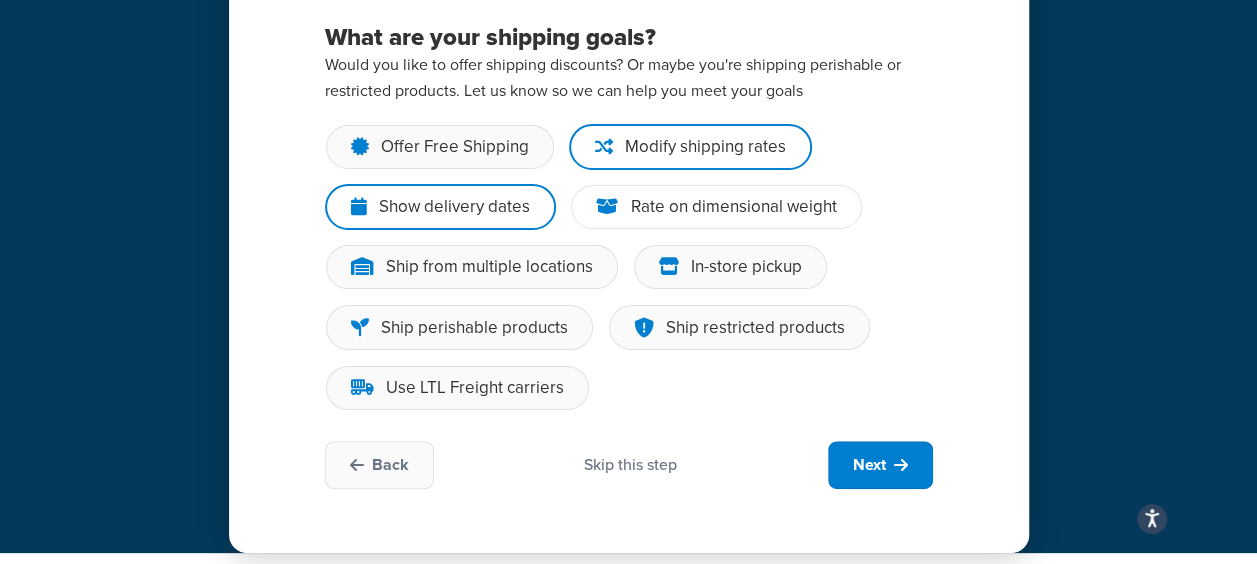 click on "Rate on dimensional weight" at bounding box center (734, 207) 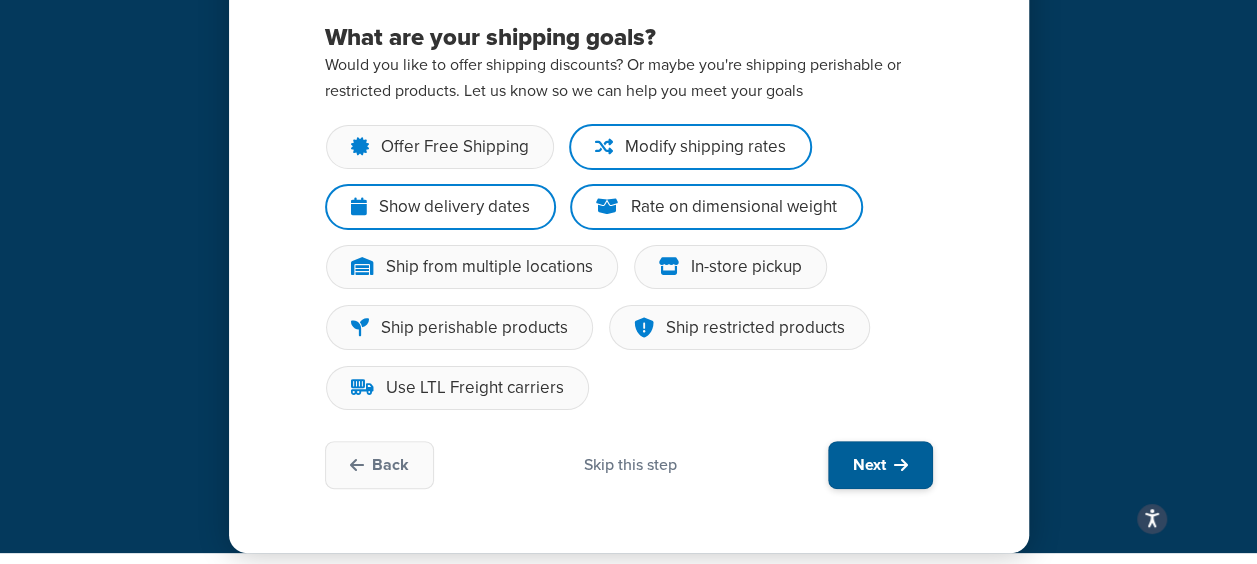 click on "Next" at bounding box center (869, 465) 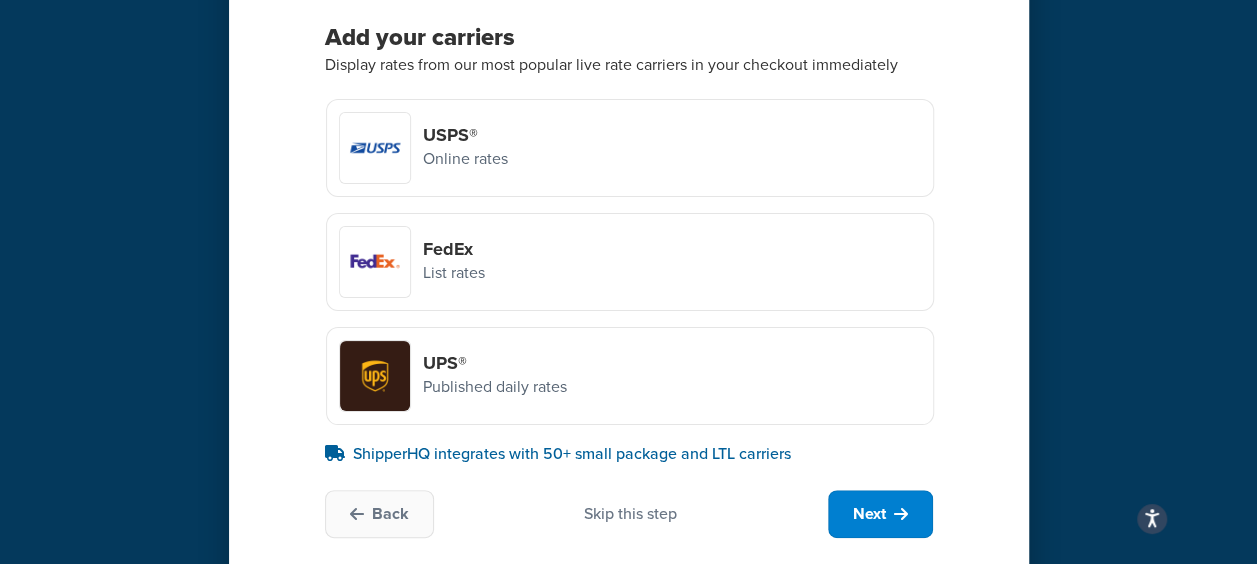click on "FedEx List rates" at bounding box center (630, 262) 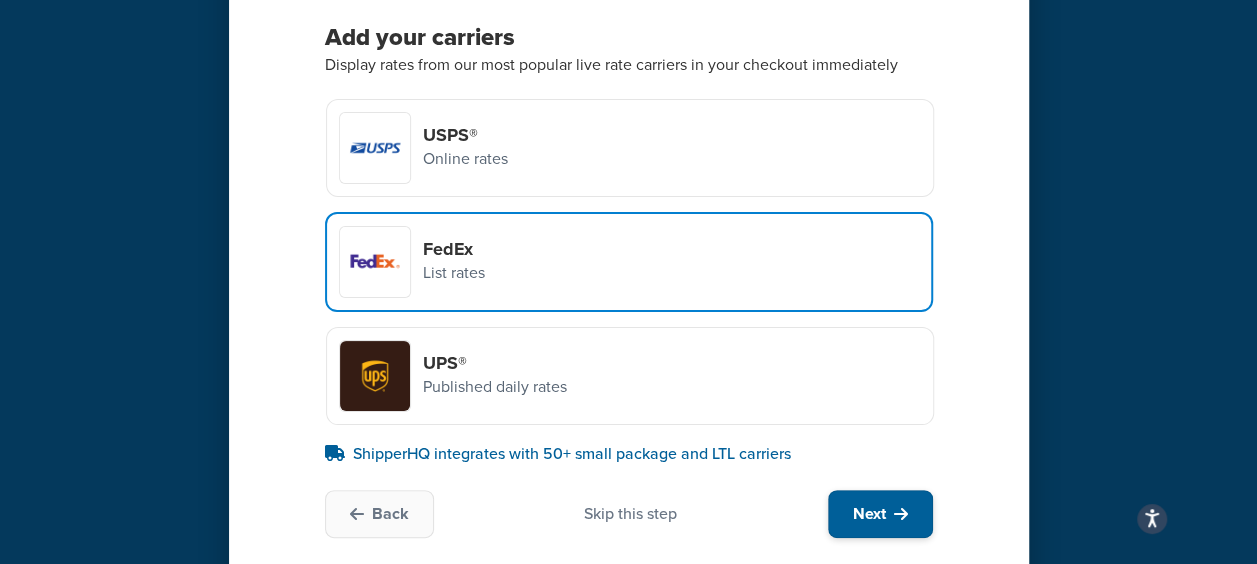 click on "Next" at bounding box center (869, 514) 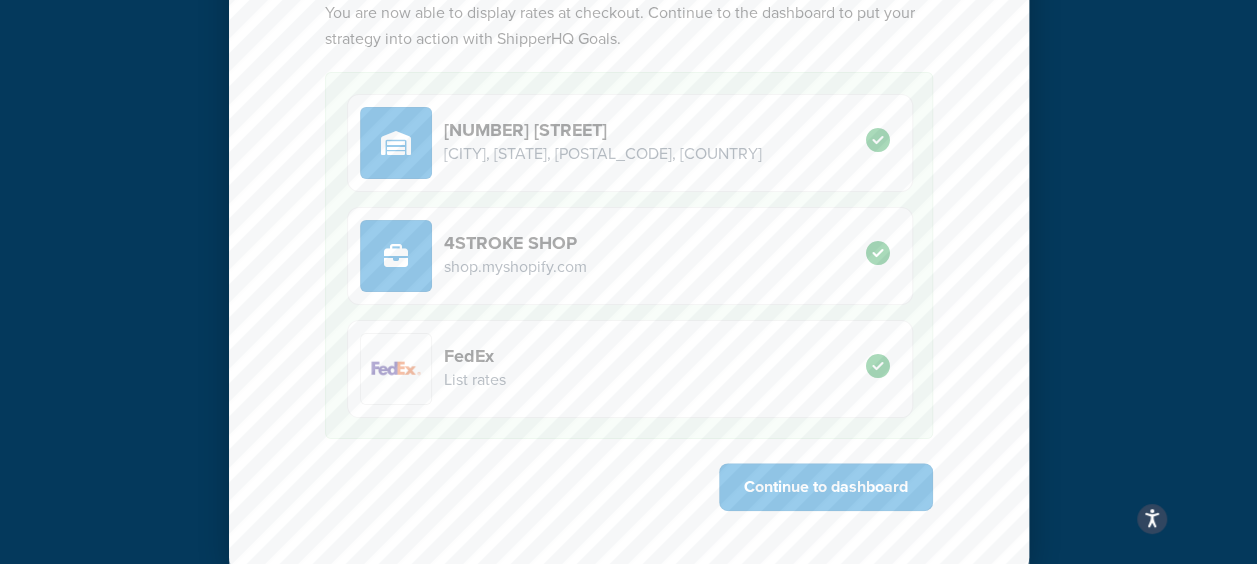 scroll, scrollTop: 280, scrollLeft: 0, axis: vertical 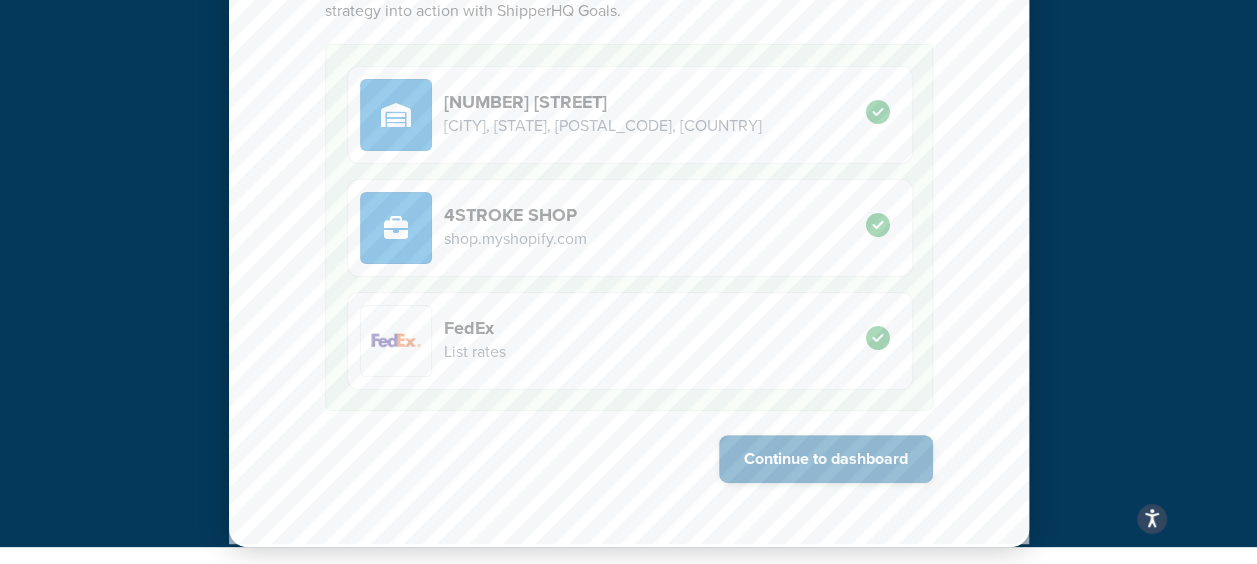 click on "Continue to dashboard" at bounding box center [826, 459] 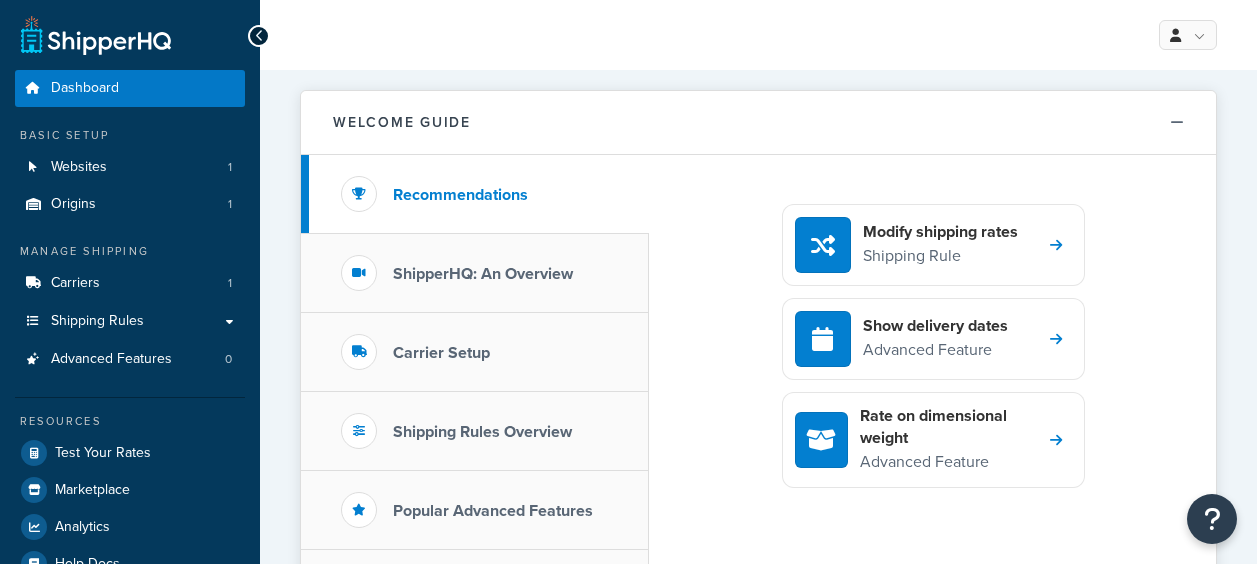scroll, scrollTop: 0, scrollLeft: 0, axis: both 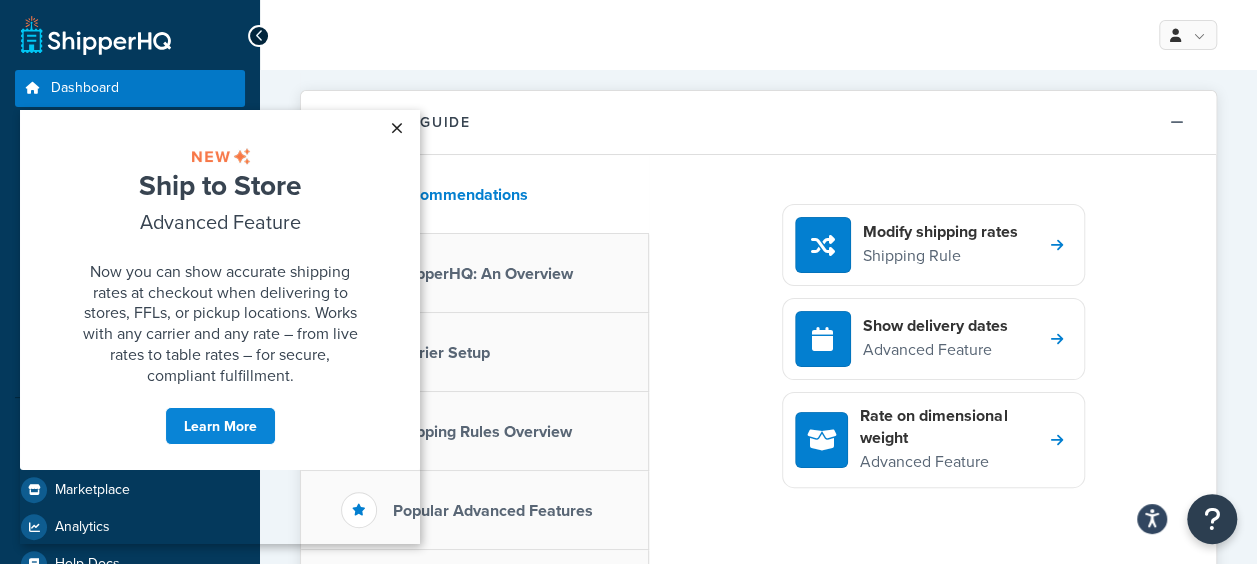 click on "×" at bounding box center [396, 128] 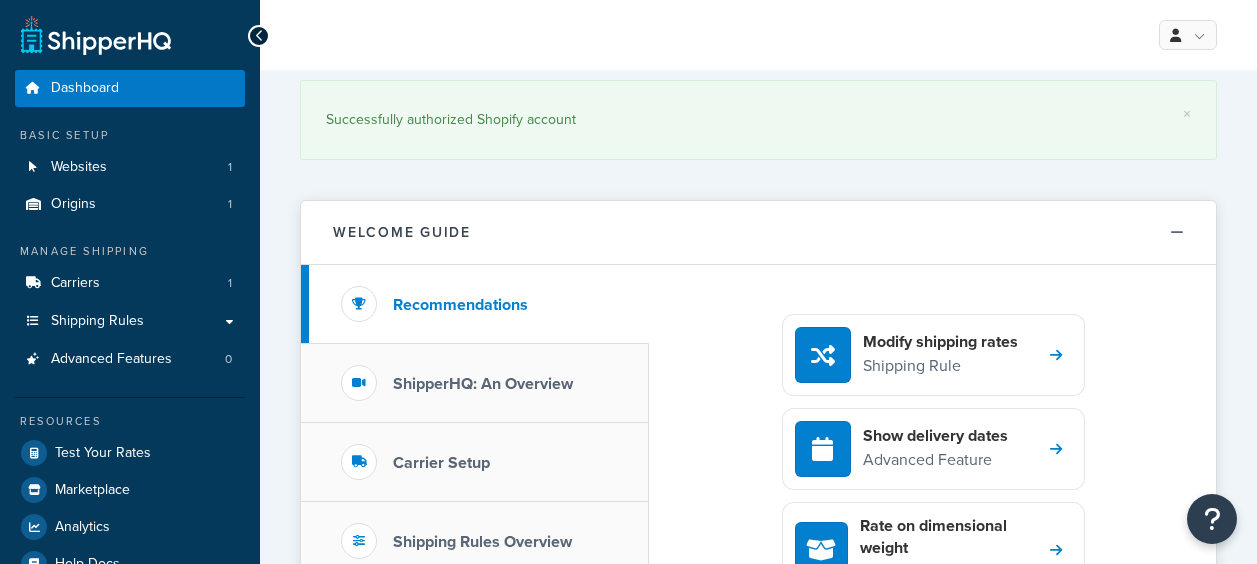 scroll, scrollTop: 0, scrollLeft: 0, axis: both 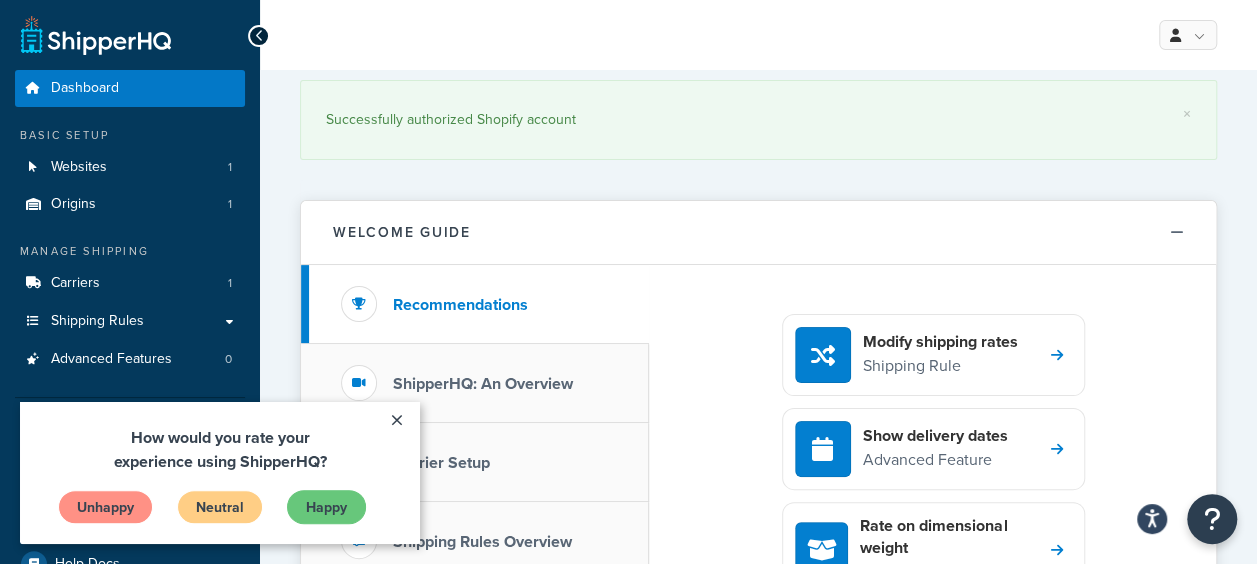 click on "Happy" at bounding box center [326, 507] 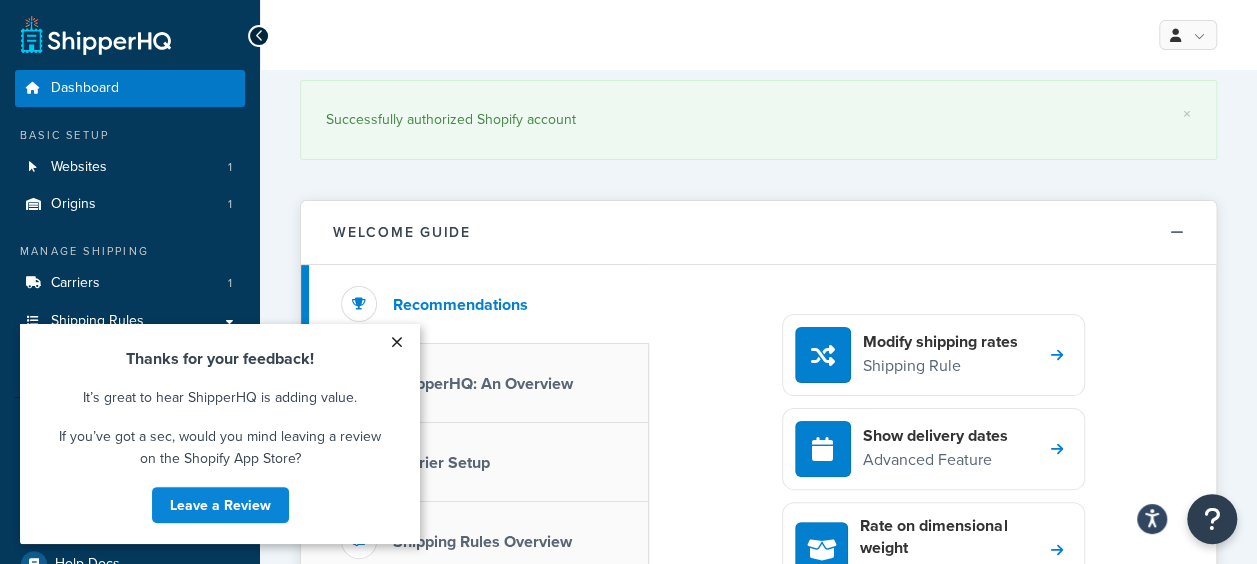 click on "×" at bounding box center [396, 342] 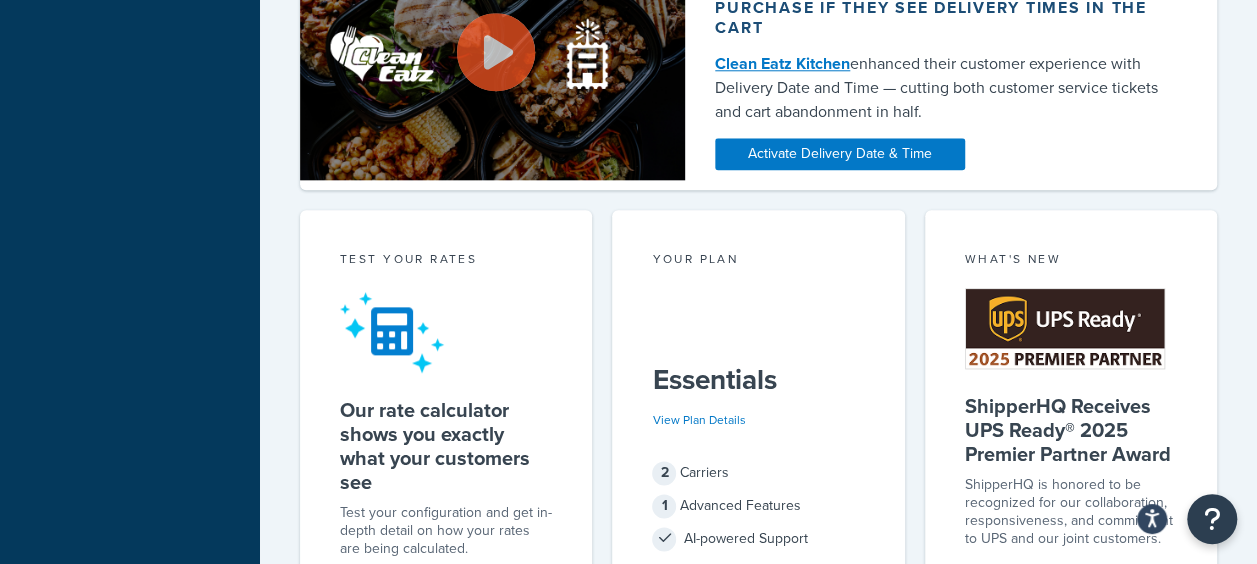 scroll, scrollTop: 1022, scrollLeft: 0, axis: vertical 